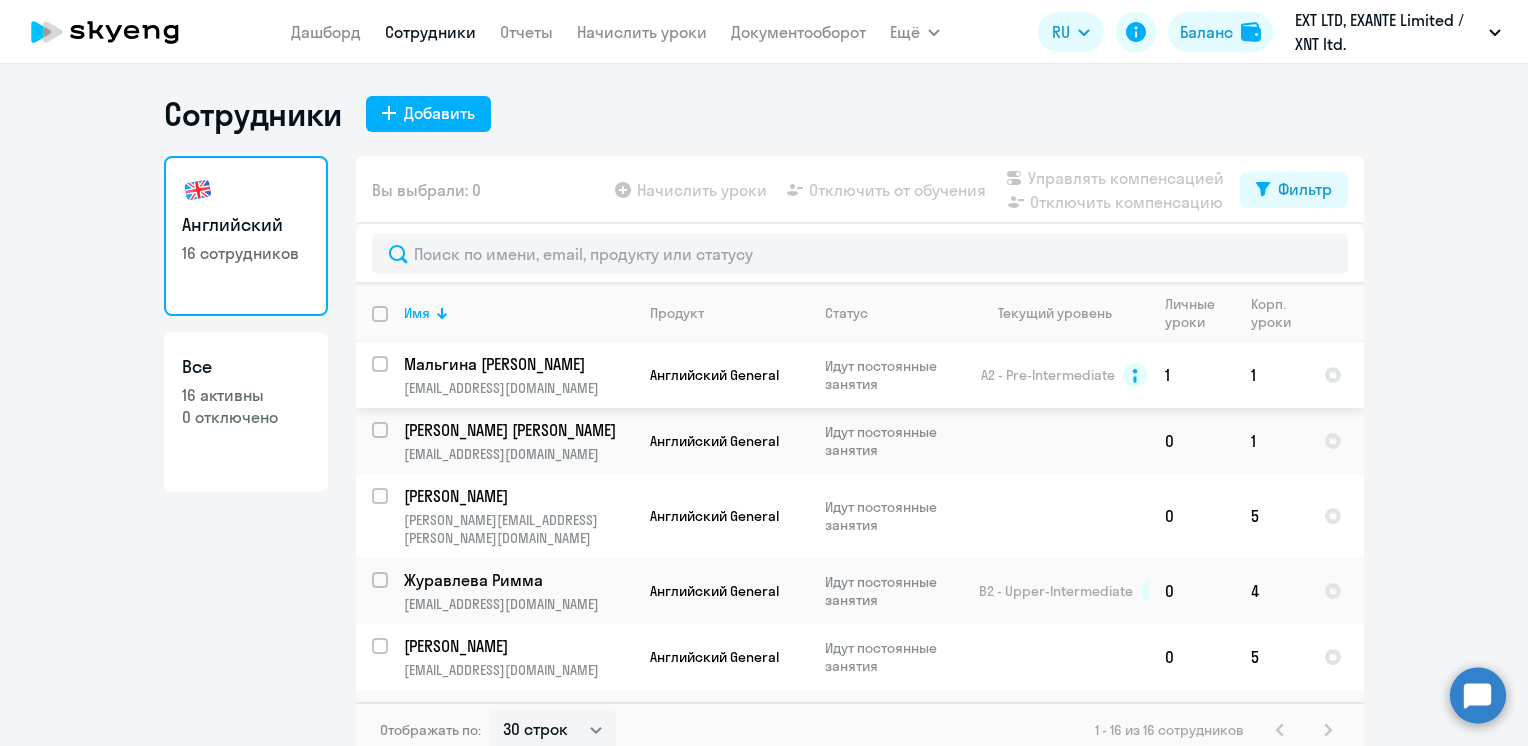 select on "30" 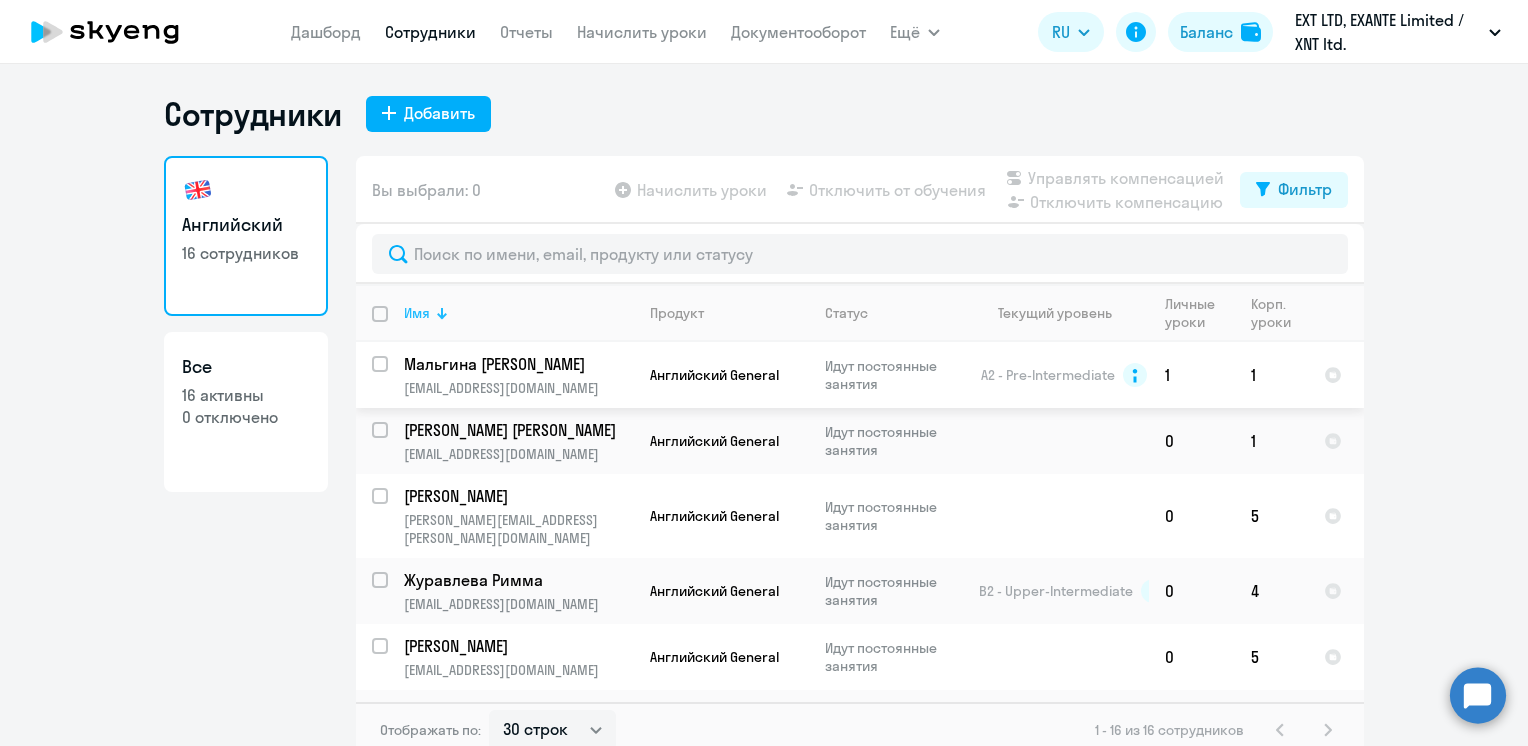 scroll, scrollTop: 0, scrollLeft: 0, axis: both 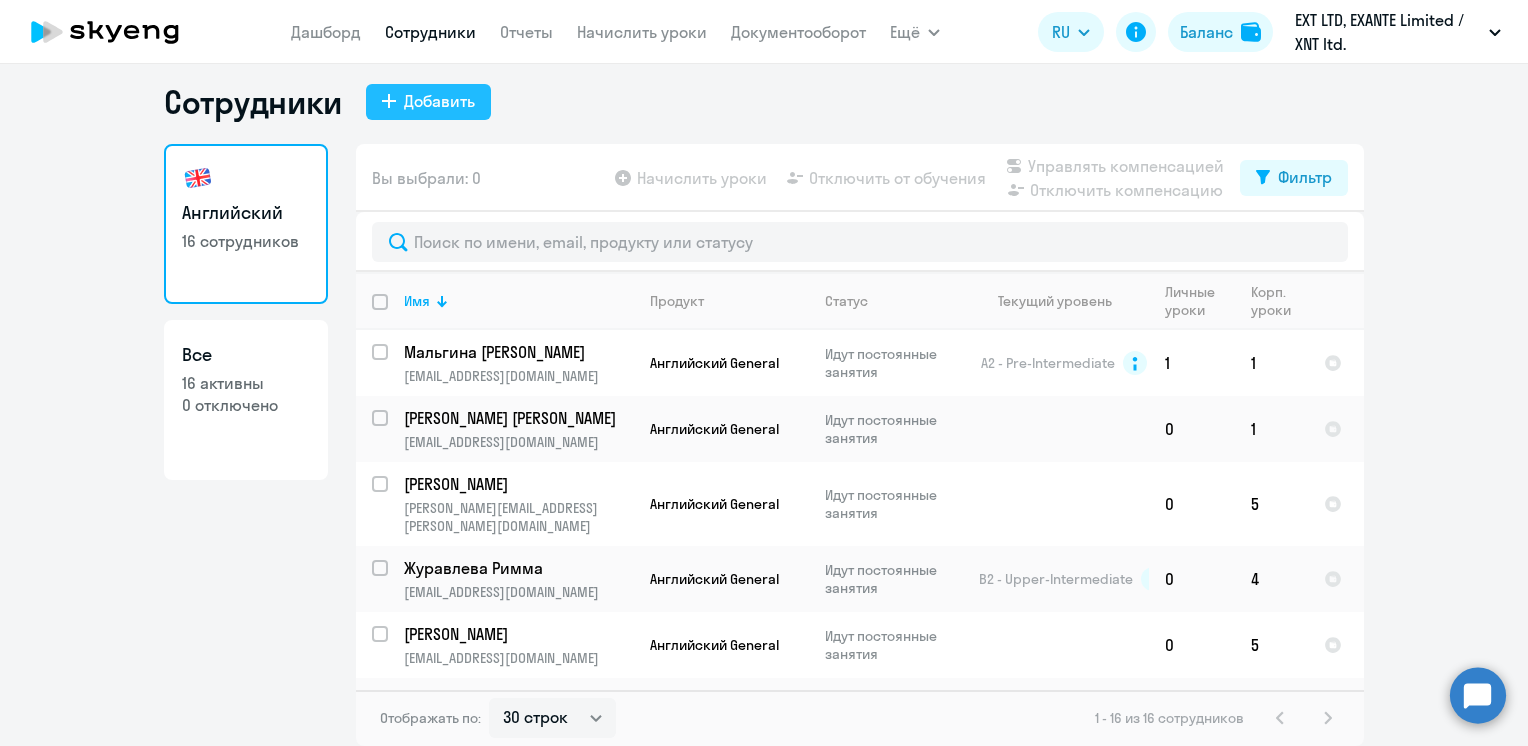 click on "Добавить" 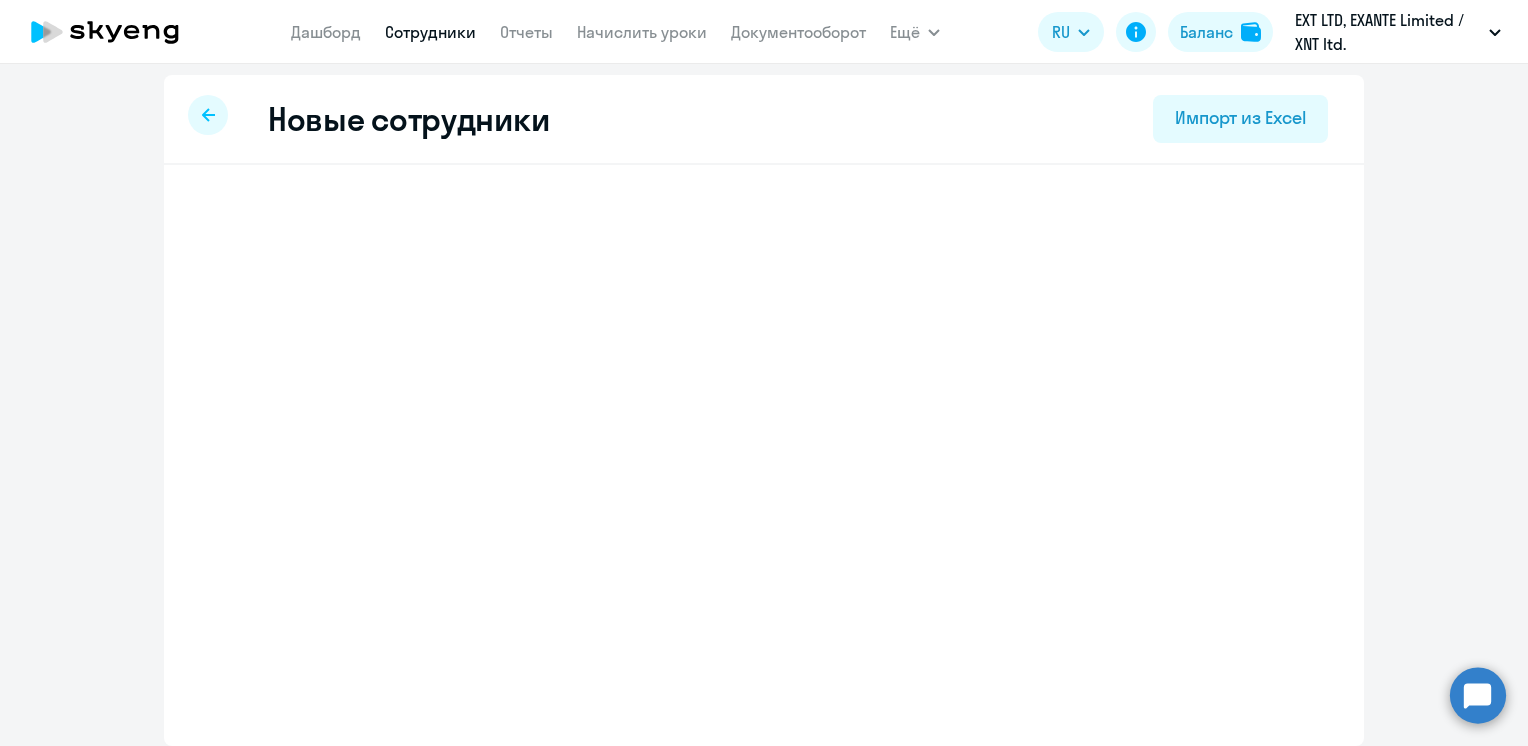 scroll, scrollTop: 0, scrollLeft: 0, axis: both 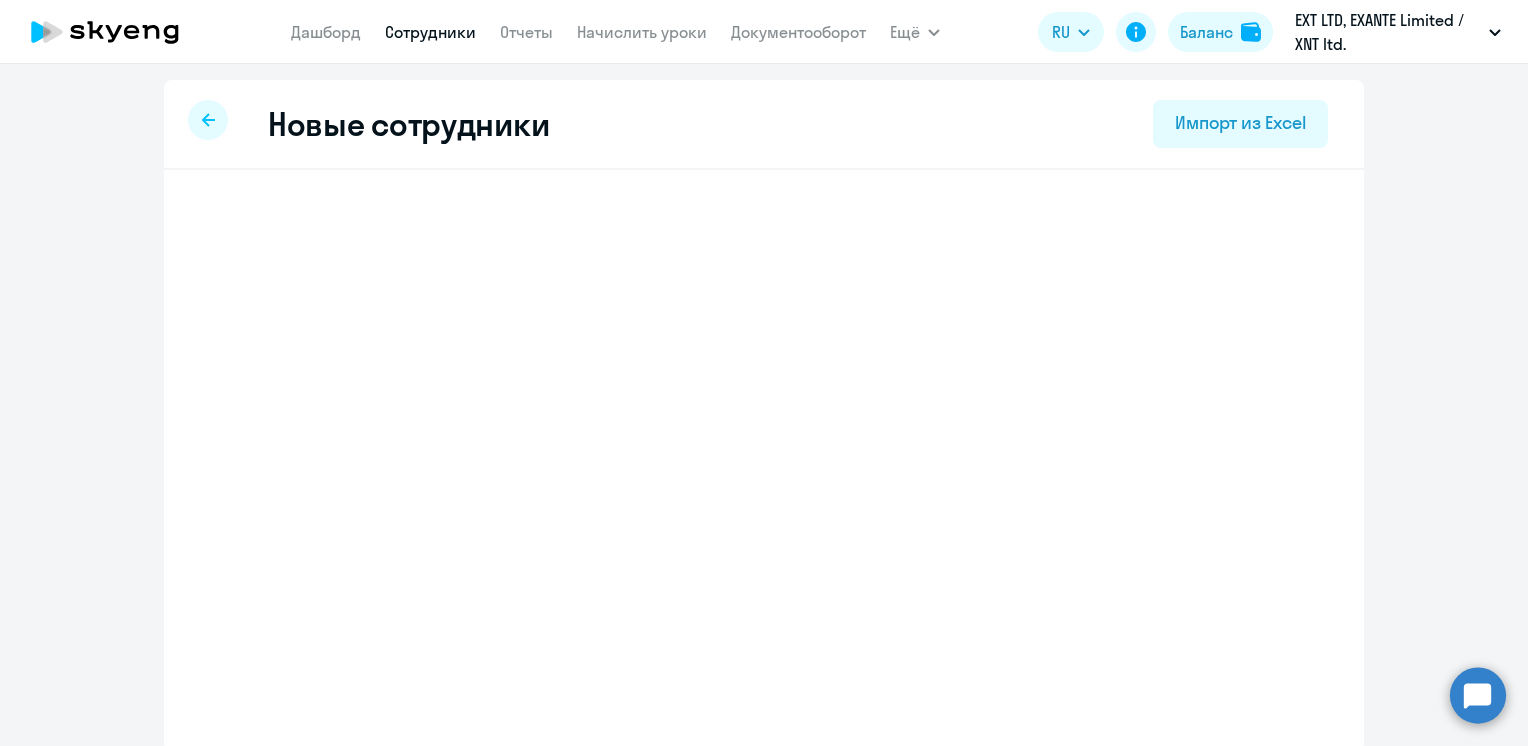 select on "english_adult_not_native_speaker" 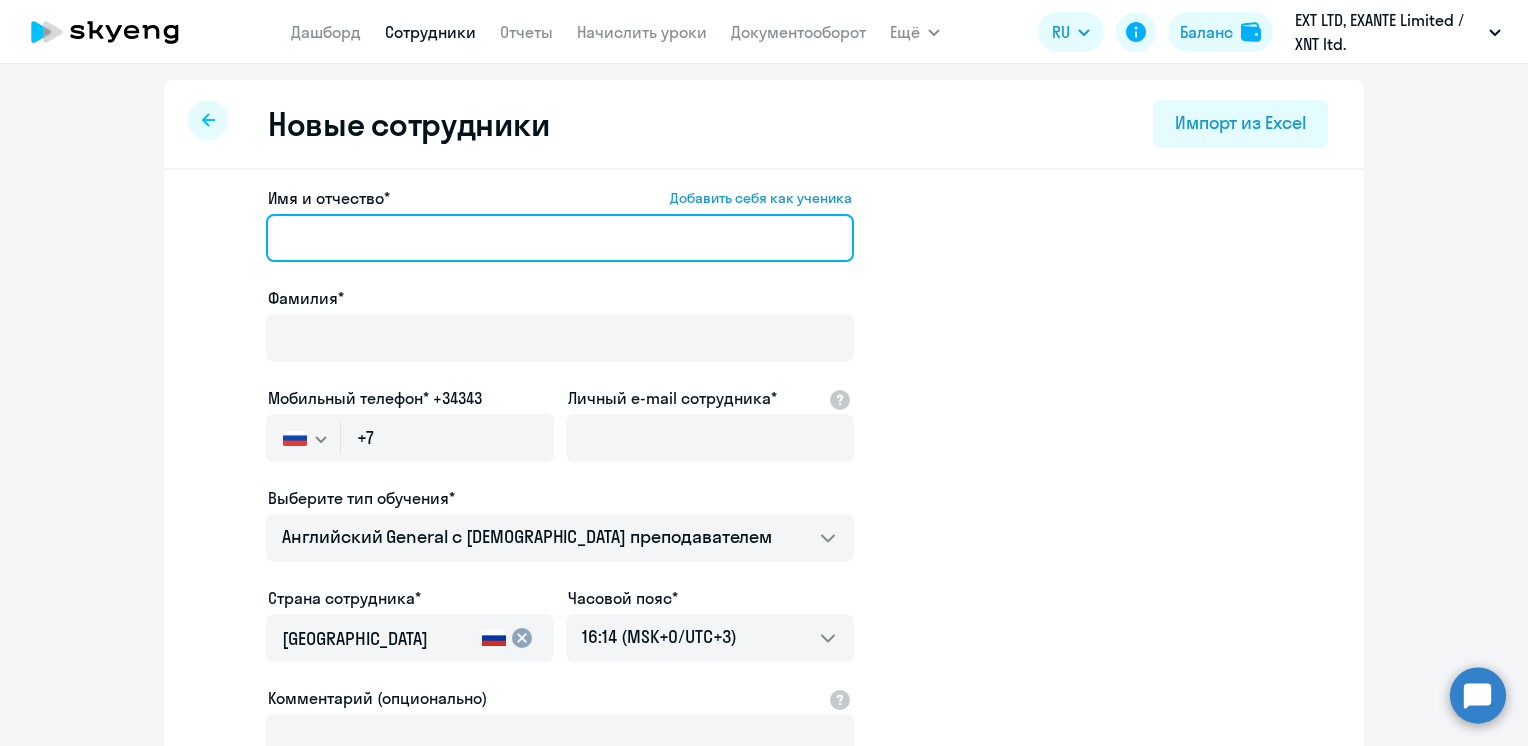 click on "Имя и отчество*  Добавить себя как ученика" at bounding box center [560, 238] 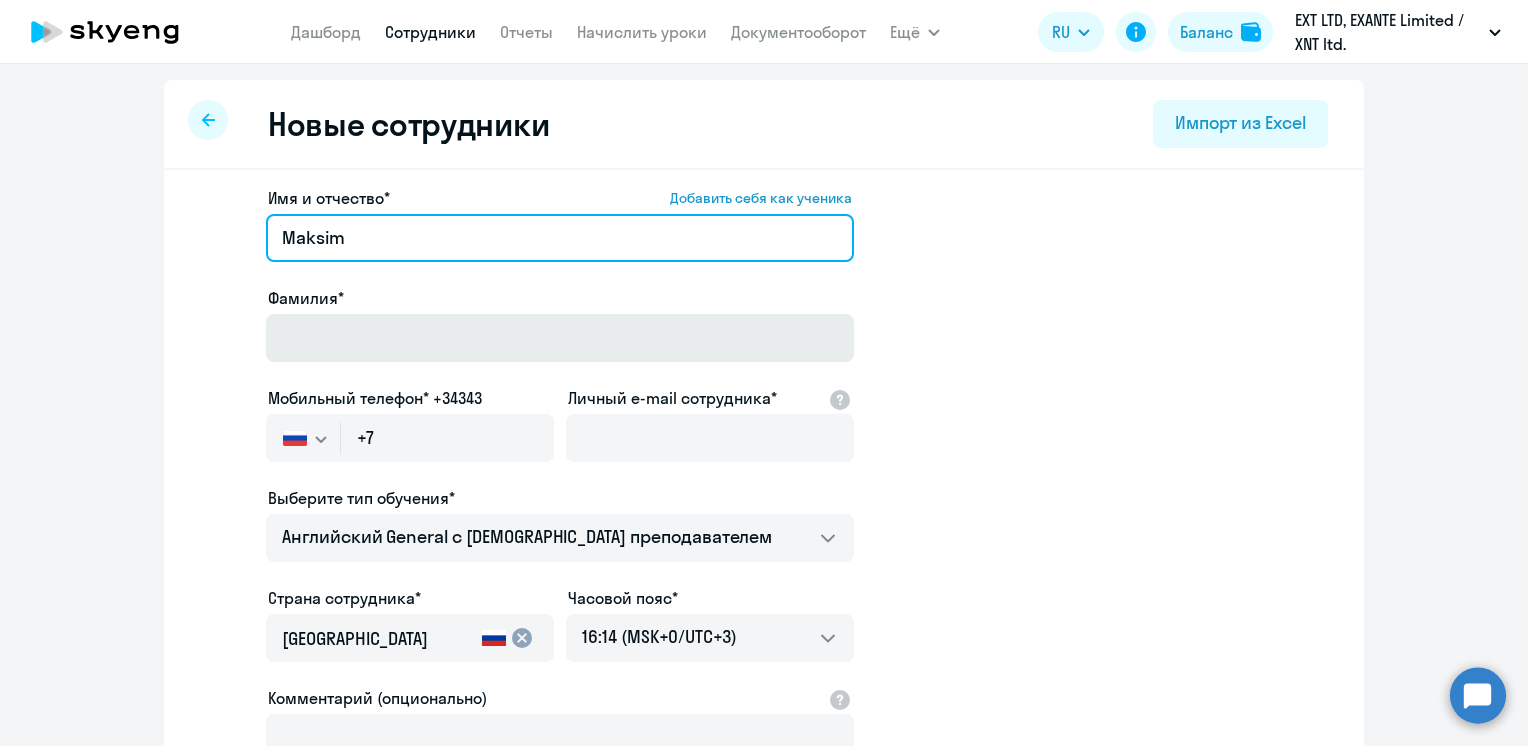 type on "Maksim" 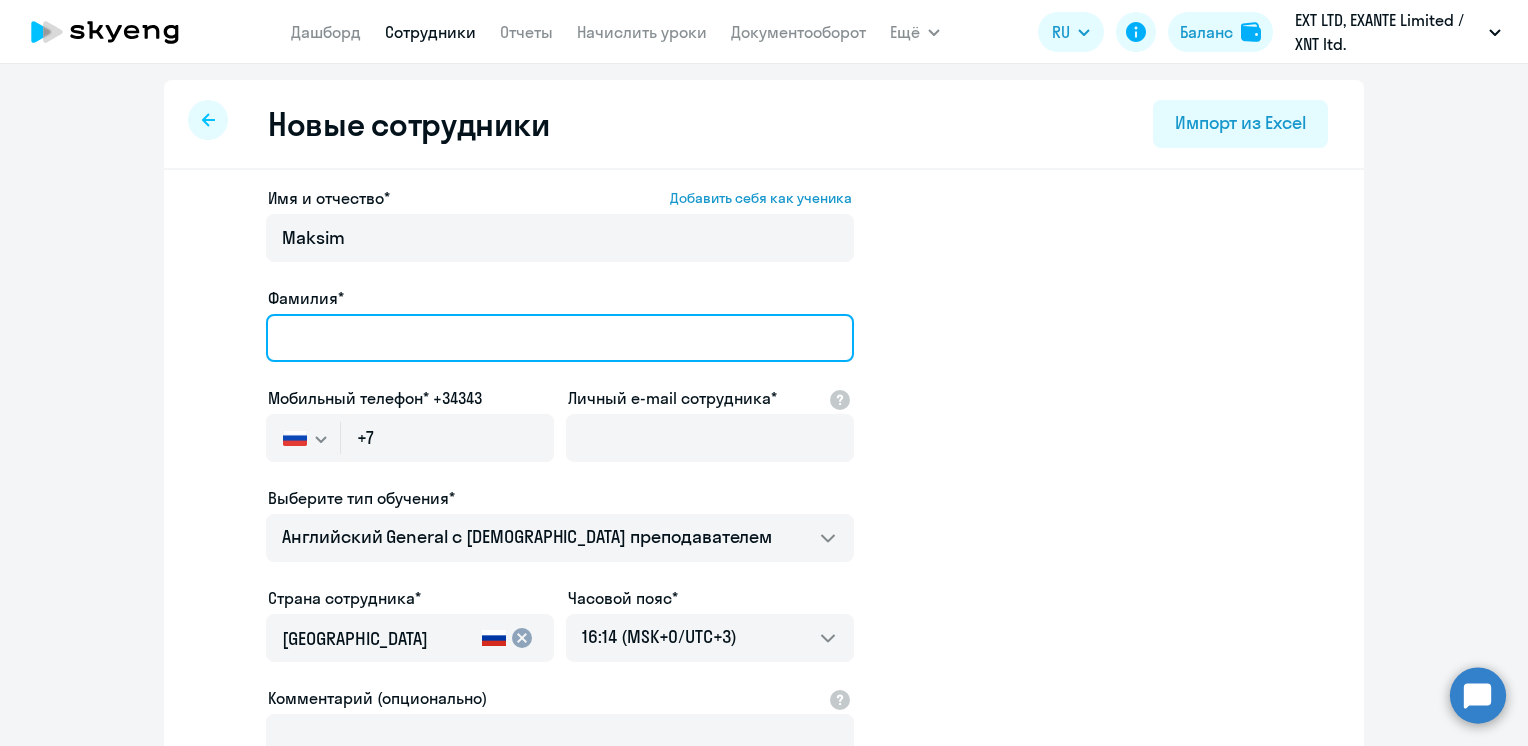 click on "Фамилия*" at bounding box center [560, 338] 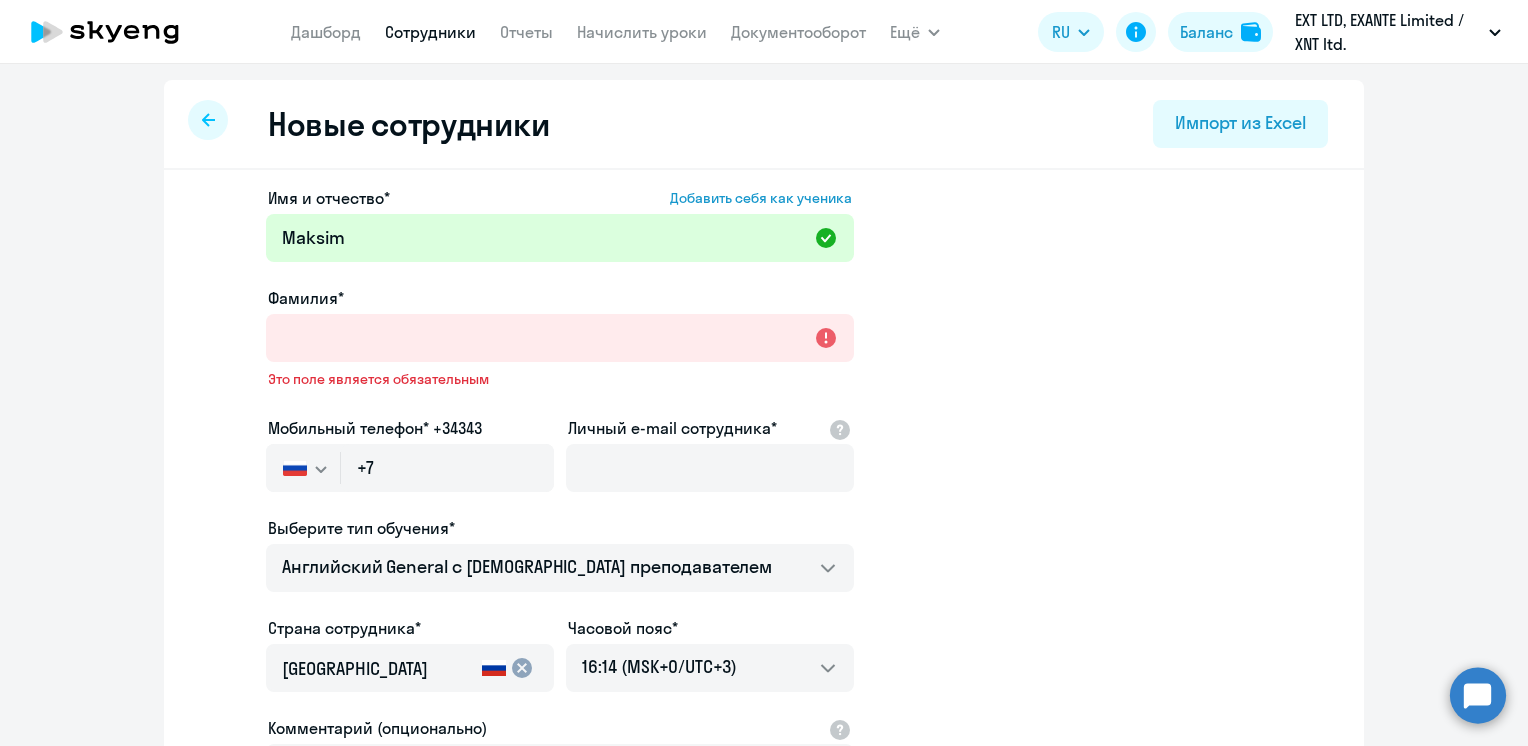click on "Новые сотрудники  Импорт из Excel  Имя и отчество*  Добавить себя как ученика  [PERSON_NAME]*  Это поле является обязательным   Мобильный телефон* +34343
[GEOGRAPHIC_DATA] +7 [GEOGRAPHIC_DATA] +7 [GEOGRAPHIC_DATA] +380 [GEOGRAPHIC_DATA] ([GEOGRAPHIC_DATA]) +375 [GEOGRAPHIC_DATA] +61 [GEOGRAPHIC_DATA] +43 [GEOGRAPHIC_DATA] +994 [GEOGRAPHIC_DATA] +355 [GEOGRAPHIC_DATA] +213 [GEOGRAPHIC_DATA] +1(264) [GEOGRAPHIC_DATA] +244 [GEOGRAPHIC_DATA] +376 [GEOGRAPHIC_DATA] и [GEOGRAPHIC_DATA] +1(268) [GEOGRAPHIC_DATA] +54 [GEOGRAPHIC_DATA] +374 [GEOGRAPHIC_DATA] +297 [GEOGRAPHIC_DATA] +93 [GEOGRAPHIC_DATA] +1(242) [GEOGRAPHIC_DATA] +880 [GEOGRAPHIC_DATA] +1(246) [GEOGRAPHIC_DATA] +973 Белиз +501 Бельгия +32 [GEOGRAPHIC_DATA] +229 [GEOGRAPHIC_DATA] +1(441) [GEOGRAPHIC_DATA] ([GEOGRAPHIC_DATA]) +95 [GEOGRAPHIC_DATA] +359 [GEOGRAPHIC_DATA] +591 [GEOGRAPHIC_DATA], [GEOGRAPHIC_DATA] и [GEOGRAPHIC_DATA] +599 +387 [GEOGRAPHIC_DATA]" 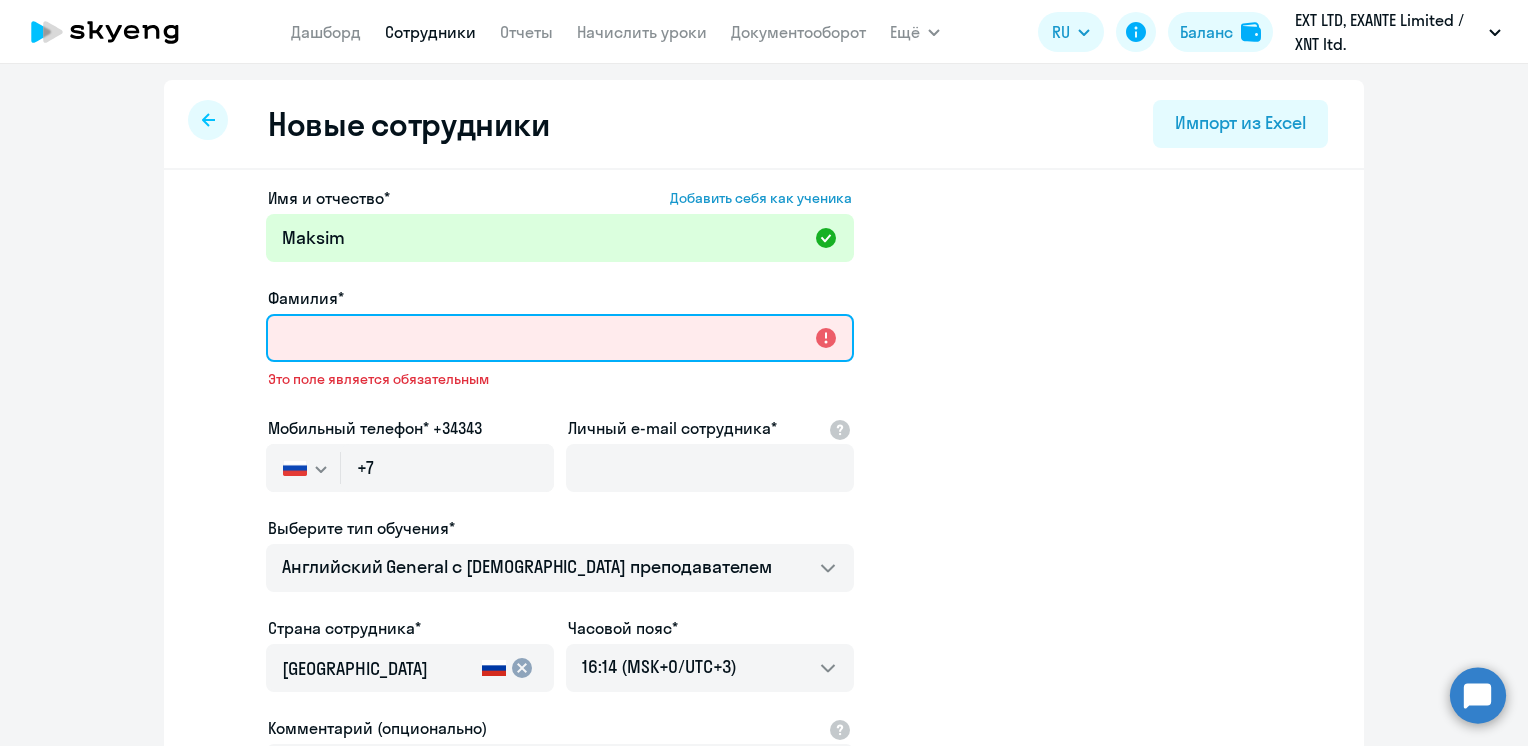 click on "Фамилия*" at bounding box center (560, 338) 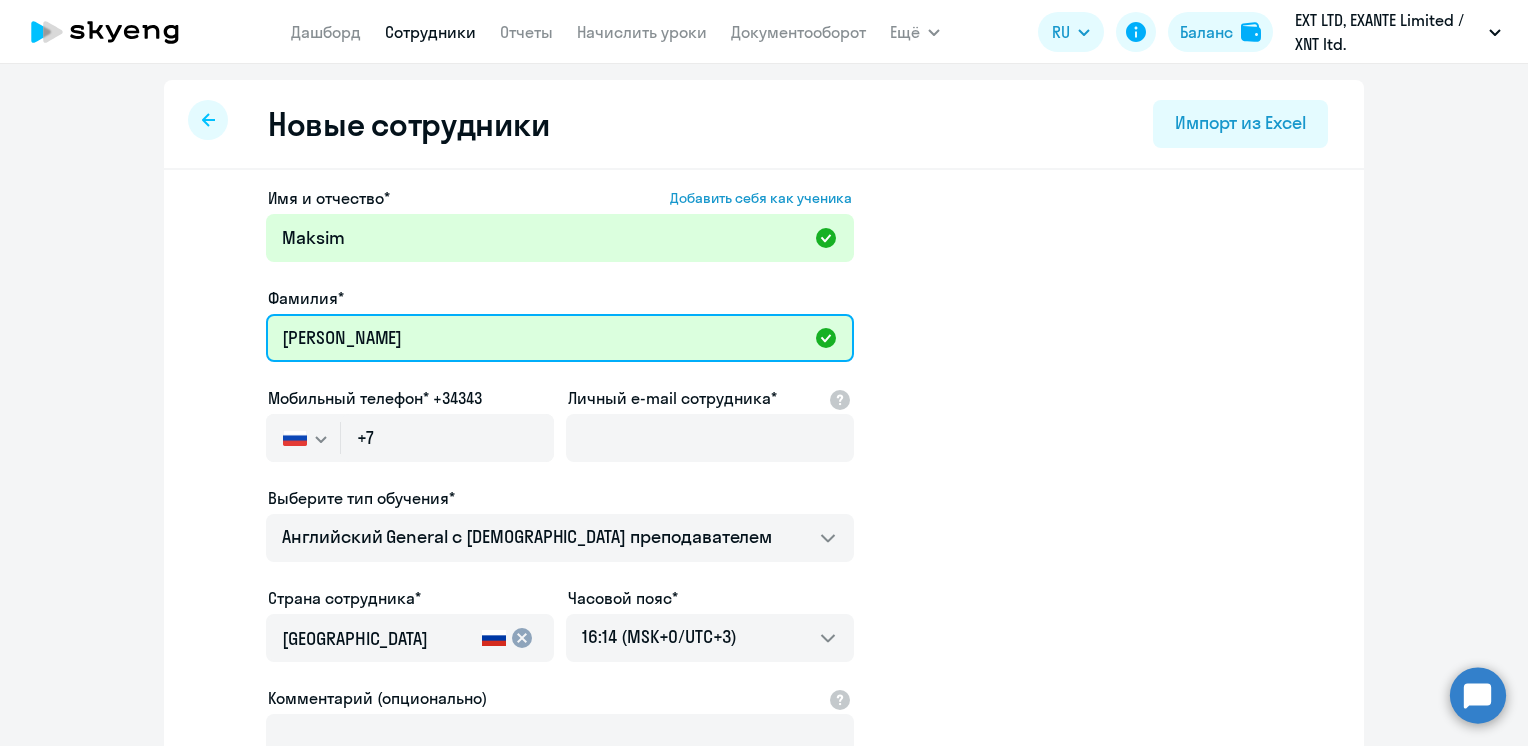 type on "[PERSON_NAME]" 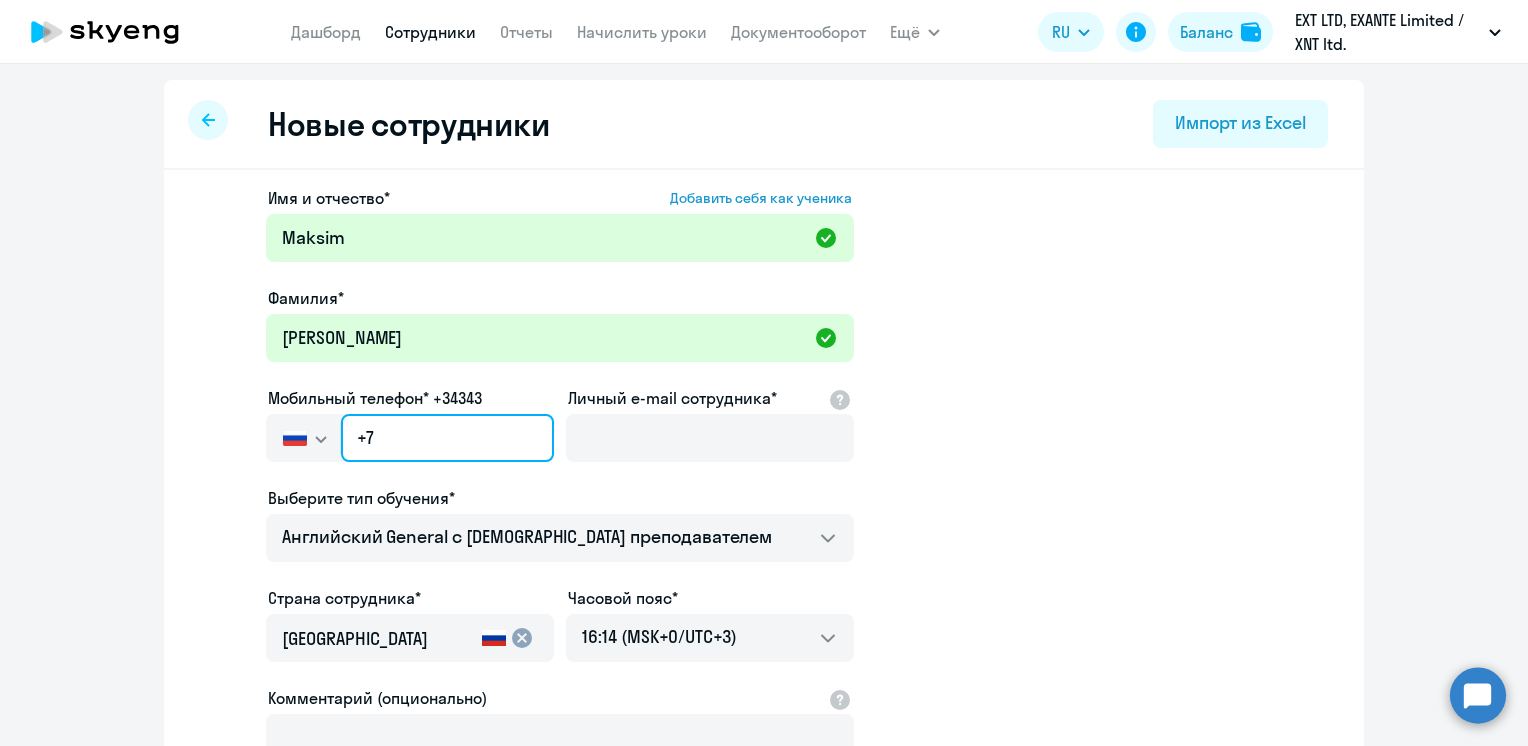 drag, startPoint x: 409, startPoint y: 442, endPoint x: 288, endPoint y: 423, distance: 122.48265 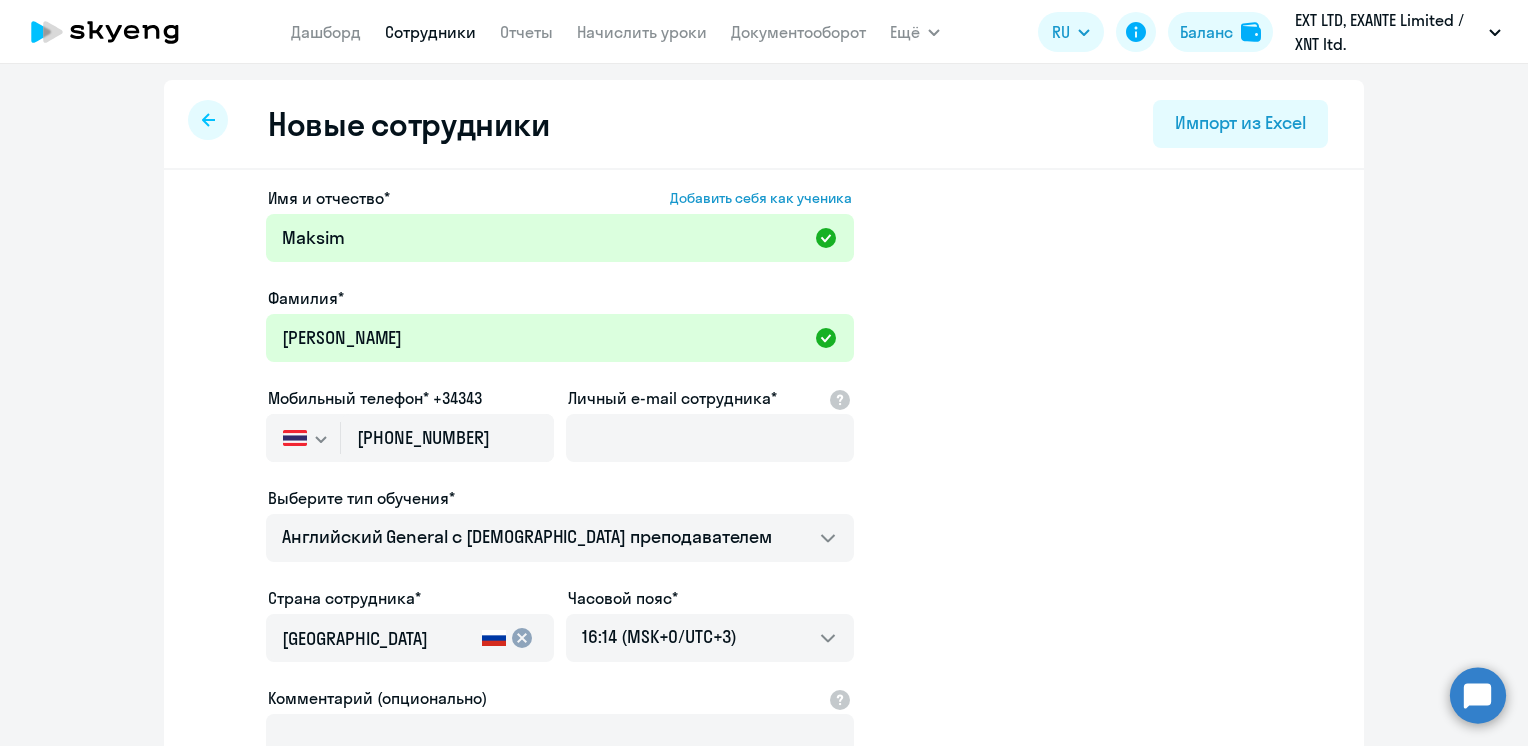 click on "Мобильный телефон* +34343
[GEOGRAPHIC_DATA] +7 [GEOGRAPHIC_DATA] +7 [GEOGRAPHIC_DATA] +380 [GEOGRAPHIC_DATA] ([GEOGRAPHIC_DATA]) +375 [GEOGRAPHIC_DATA] +61 [GEOGRAPHIC_DATA] +43 [GEOGRAPHIC_DATA] +994 [GEOGRAPHIC_DATA] +355 [GEOGRAPHIC_DATA] +213 [GEOGRAPHIC_DATA] +1(264) [GEOGRAPHIC_DATA] +244 [GEOGRAPHIC_DATA] +376 [GEOGRAPHIC_DATA] и [GEOGRAPHIC_DATA] +1(268) [GEOGRAPHIC_DATA] +54 [GEOGRAPHIC_DATA] +374 [GEOGRAPHIC_DATA] +297 [GEOGRAPHIC_DATA] +93 [GEOGRAPHIC_DATA] +1(242) [GEOGRAPHIC_DATA] +880 [GEOGRAPHIC_DATA] +1(246) [GEOGRAPHIC_DATA] +973 Белиз +501 Бельгия +32 [GEOGRAPHIC_DATA] +229 [GEOGRAPHIC_DATA] +1(441) [GEOGRAPHIC_DATA] ([GEOGRAPHIC_DATA]) +95 [GEOGRAPHIC_DATA] +359 [GEOGRAPHIC_DATA] +591 [GEOGRAPHIC_DATA], [GEOGRAPHIC_DATA] и [GEOGRAPHIC_DATA] +599 [GEOGRAPHIC_DATA] +387 [GEOGRAPHIC_DATA] +267 [GEOGRAPHIC_DATA] +55 Британские [GEOGRAPHIC_DATA] +1(284) [GEOGRAPHIC_DATA] +673 Буркина Фасо +226 [GEOGRAPHIC_DATA] +257 +975" 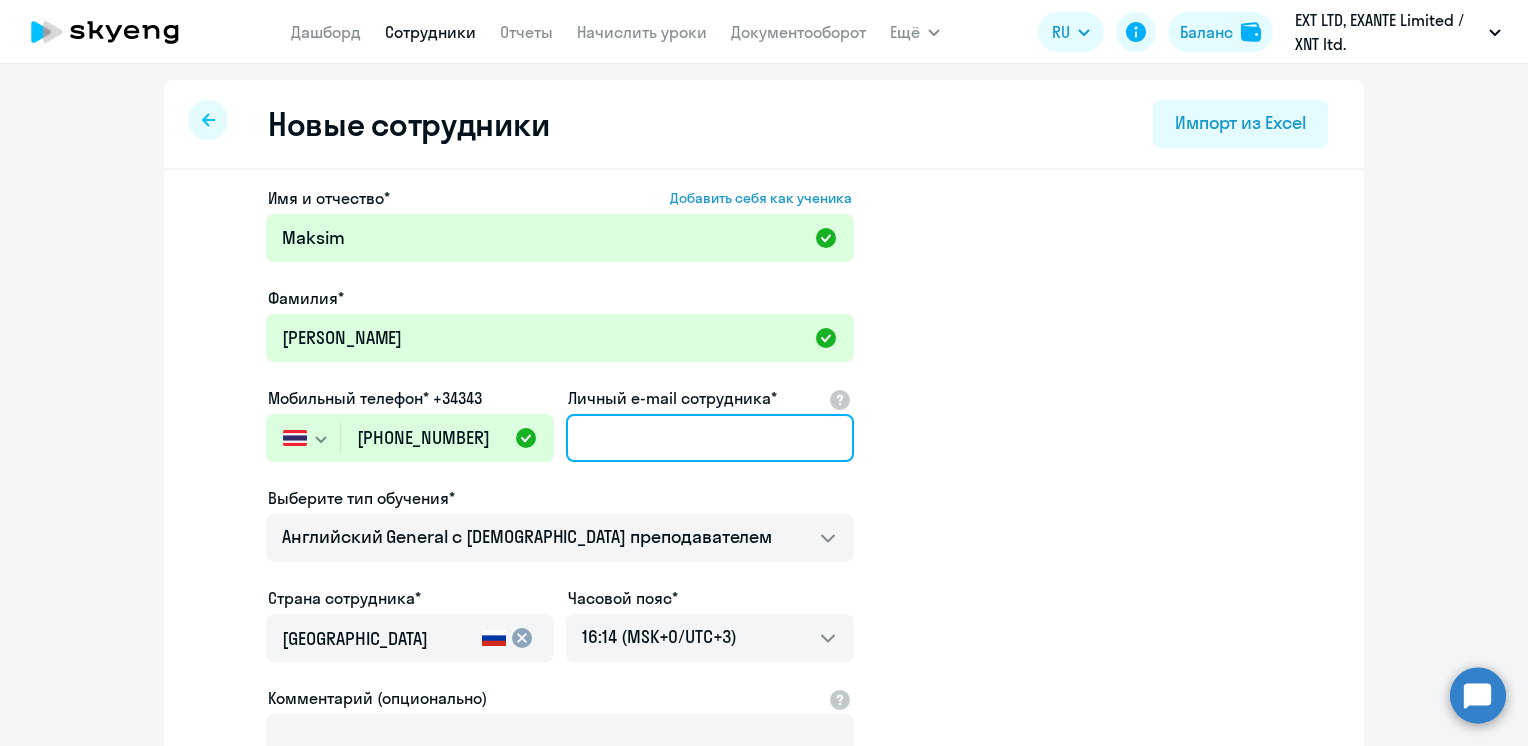 click on "Личный e-mail сотрудника*" at bounding box center (710, 438) 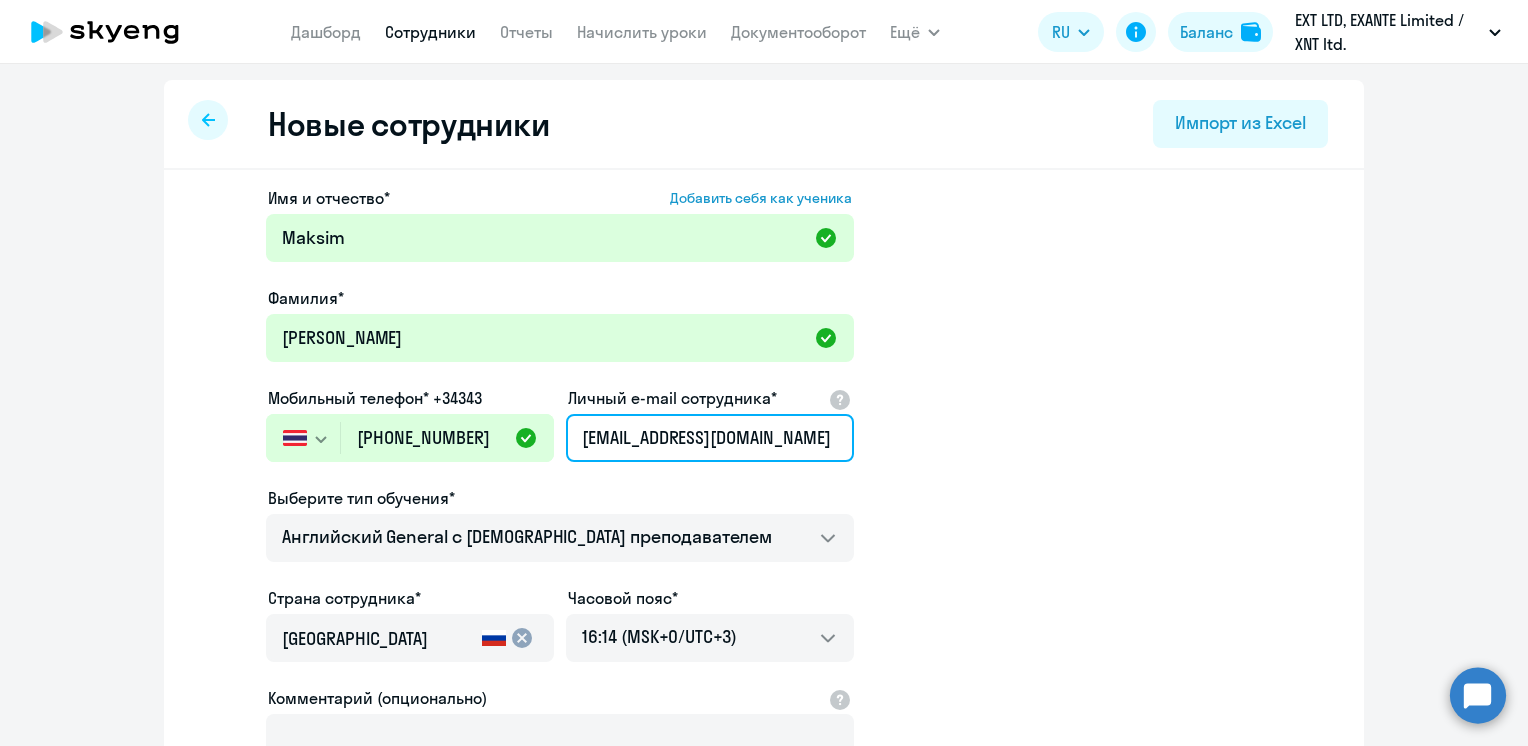type on "[EMAIL_ADDRESS][DOMAIN_NAME]" 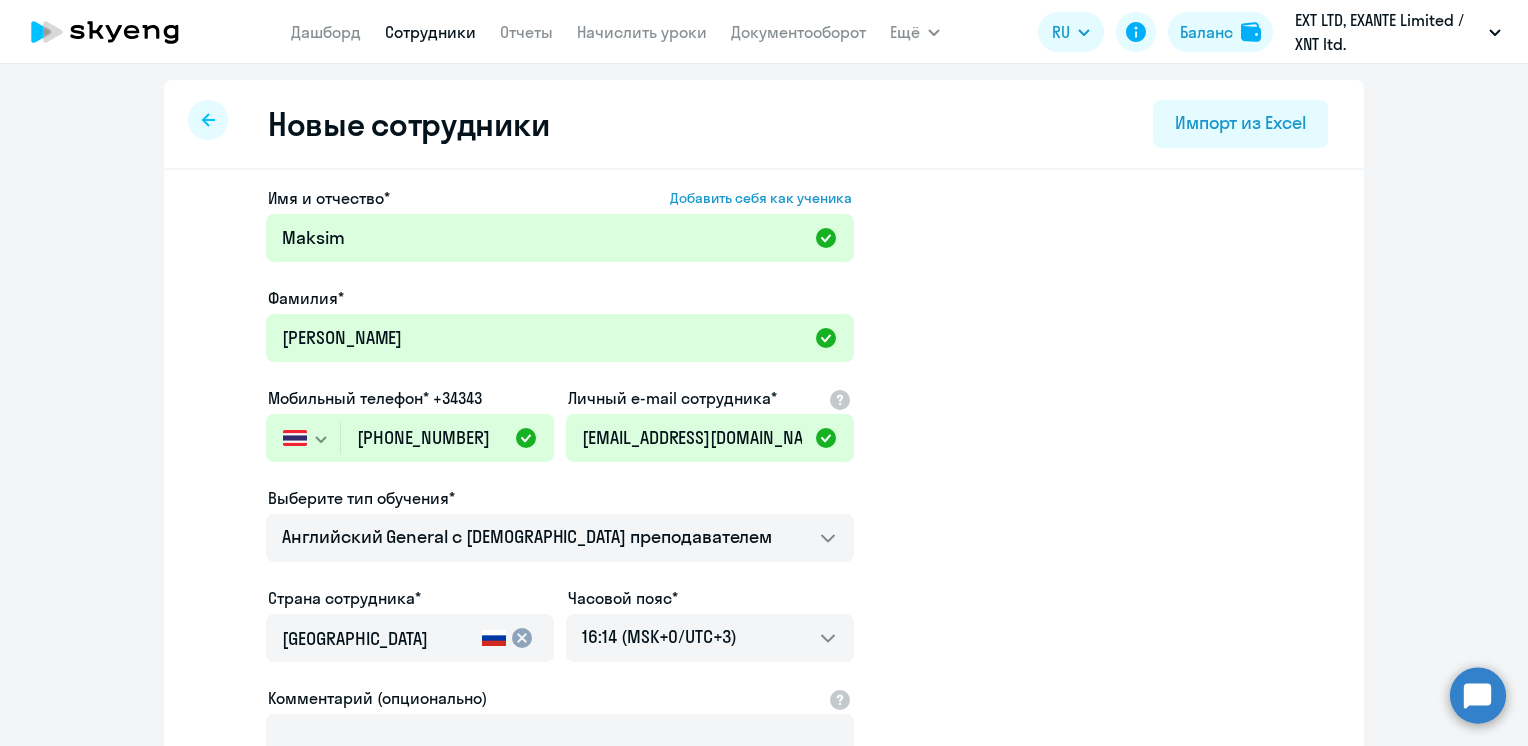 click on "Имя и отчество*  Добавить себя как ученика  [PERSON_NAME]* [PERSON_NAME]  Мобильный телефон* +34343
[GEOGRAPHIC_DATA] +7 [GEOGRAPHIC_DATA] +7 [GEOGRAPHIC_DATA] +380 [GEOGRAPHIC_DATA] ([GEOGRAPHIC_DATA]) +375 [GEOGRAPHIC_DATA] +61 [GEOGRAPHIC_DATA] +43 [GEOGRAPHIC_DATA] +994 [GEOGRAPHIC_DATA] +355 [GEOGRAPHIC_DATA] +213 [GEOGRAPHIC_DATA] +1(264) [GEOGRAPHIC_DATA] +244 [GEOGRAPHIC_DATA] +376 [GEOGRAPHIC_DATA] и [GEOGRAPHIC_DATA] +1(268) [GEOGRAPHIC_DATA] +54 [GEOGRAPHIC_DATA] +374 [GEOGRAPHIC_DATA] +297 [GEOGRAPHIC_DATA] +93 [GEOGRAPHIC_DATA] +1(242) [GEOGRAPHIC_DATA] +880 [GEOGRAPHIC_DATA] +1(246) [GEOGRAPHIC_DATA] +973 Белиз +501 Бельгия +32 [GEOGRAPHIC_DATA] +229 [GEOGRAPHIC_DATA] +1(441) [GEOGRAPHIC_DATA] ([GEOGRAPHIC_DATA]) +95 [GEOGRAPHIC_DATA] +359 [GEOGRAPHIC_DATA] +591 [GEOGRAPHIC_DATA], [GEOGRAPHIC_DATA] и [GEOGRAPHIC_DATA] +599 [GEOGRAPHIC_DATA] +387 [GEOGRAPHIC_DATA] +267 [GEOGRAPHIC_DATA] +55 +1(284) [GEOGRAPHIC_DATA] +673" 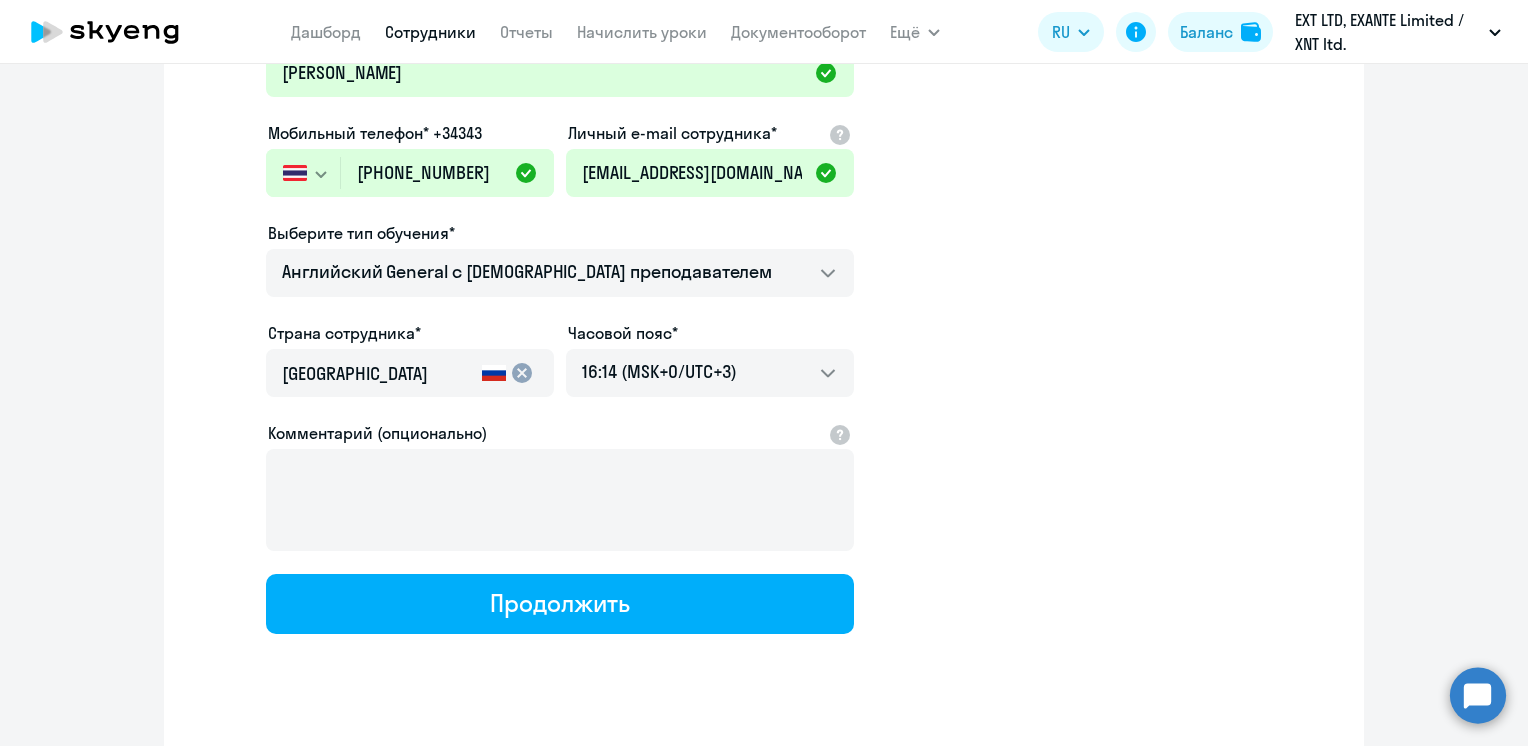 scroll, scrollTop: 300, scrollLeft: 0, axis: vertical 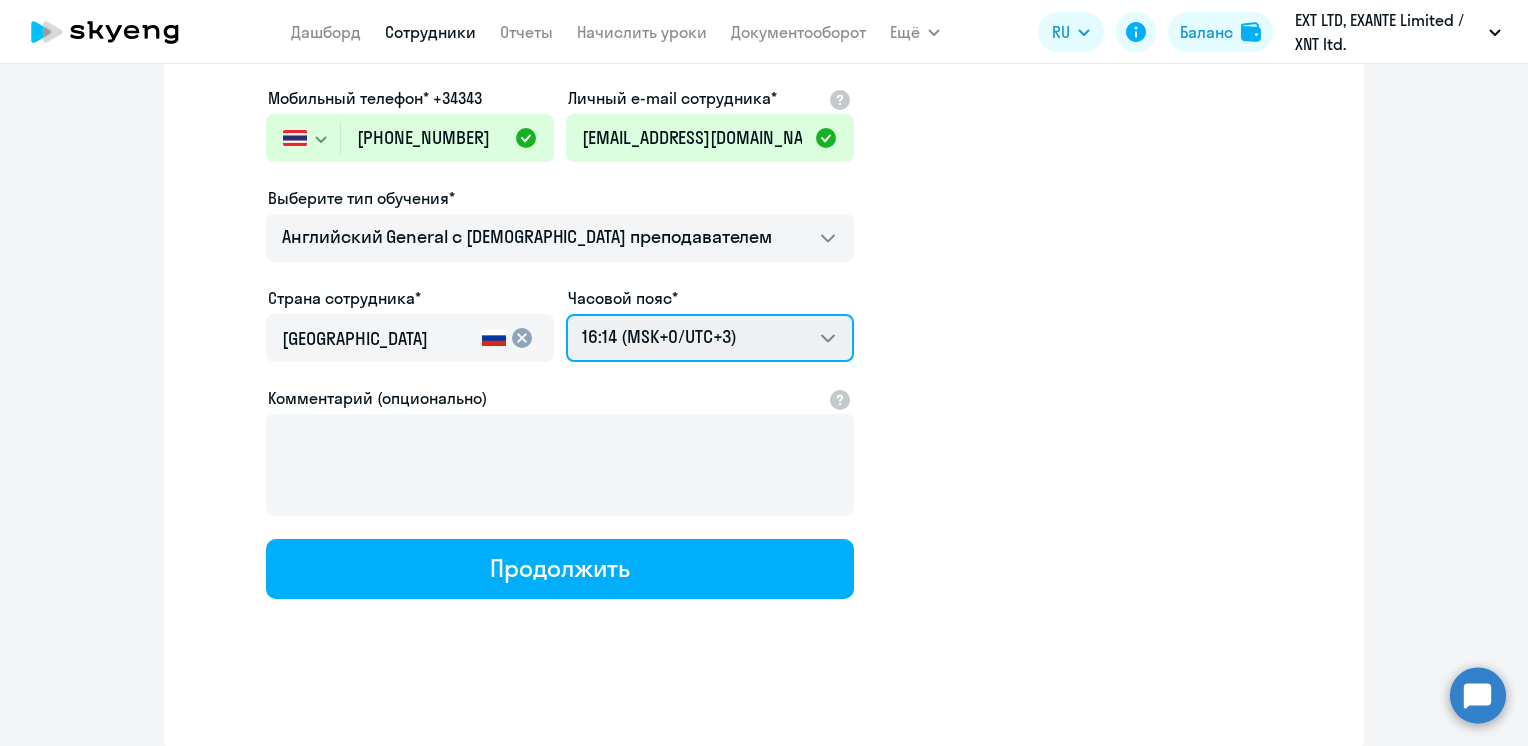 click on "02:14 (MSK-14/UTC-11)   03:14 (MSK-13/UTC-10)   04:14 (MSK-12/UTC-9)   05:14 (MSK-11/UTC-8)   06:14 (MSK-10/UTC-7)   07:14 (MSK-9/UTC-6)   08:14 (MSK-8/UTC-5)   09:14 (MSK-7/UTC-4)   10:14 (MSK-6/UTC-3)   11:14 (MSK-5/UTC-2)   12:14 (MSK-4/UTC-1)   13:14 (MSK-3/UTC+0)   14:14 (MSK-2/UTC+1)   15:14 (MSK-1/UTC+2)   16:14 (MSK+0/UTC+3)   17:14 (MSK+1/UTC+4)   18:14 (MSK+2/UTC+5)   19:14 (MSK+3/UTC+6)   20:14 (MSK+4/UTC+7)   21:14 (MSK+5/UTC+8)   22:14 (MSK+6/UTC+9)   23:14 (MSK+7/UTC+10)   00:14 (MSK+8/UTC+11)   01:14 (MSK+9/UTC+12)   02:14 (MSK+10/UTC+13)   03:14 (MSK+11/UTC+14)" at bounding box center [710, 338] 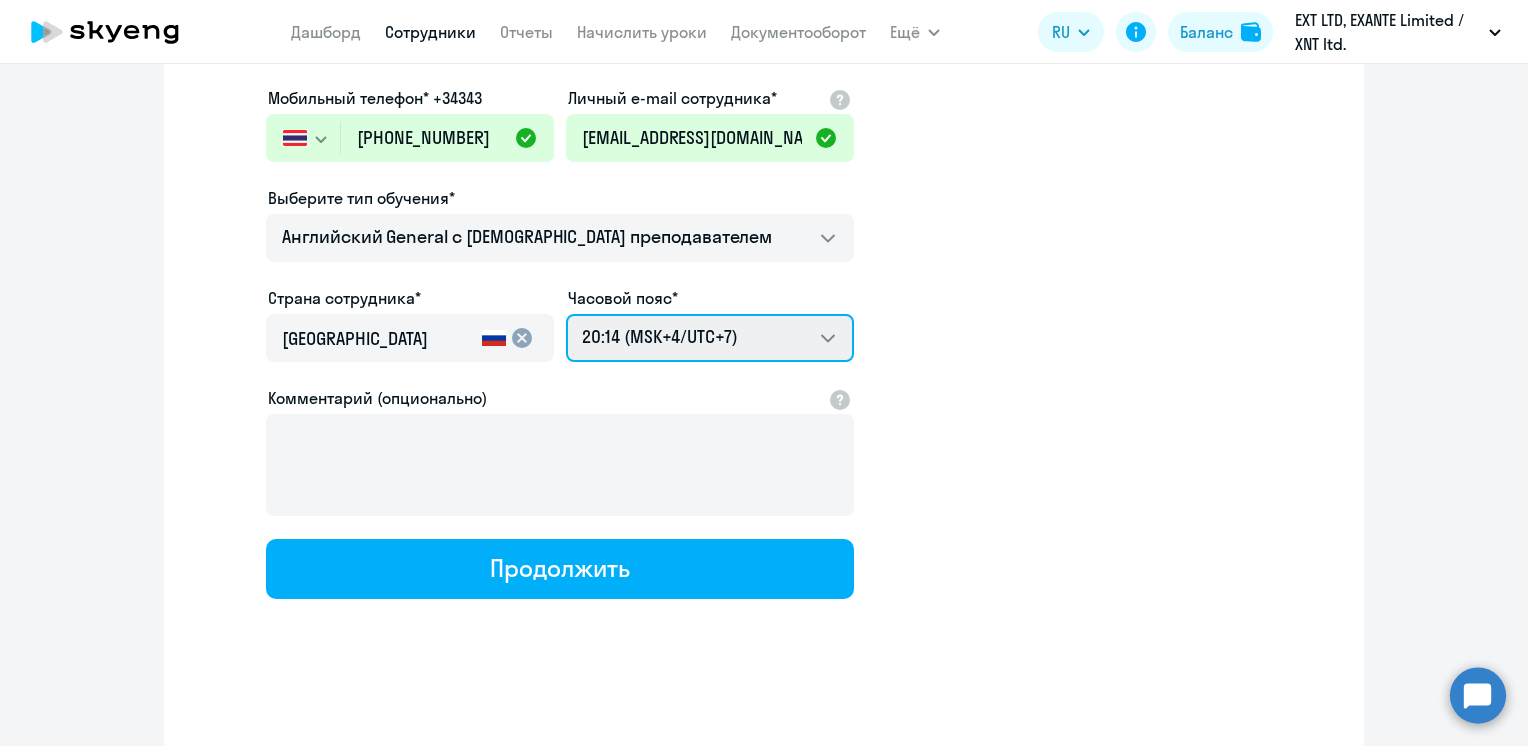 click on "02:14 (MSK-14/UTC-11)   03:14 (MSK-13/UTC-10)   04:14 (MSK-12/UTC-9)   05:14 (MSK-11/UTC-8)   06:14 (MSK-10/UTC-7)   07:14 (MSK-9/UTC-6)   08:14 (MSK-8/UTC-5)   09:14 (MSK-7/UTC-4)   10:14 (MSK-6/UTC-3)   11:14 (MSK-5/UTC-2)   12:14 (MSK-4/UTC-1)   13:14 (MSK-3/UTC+0)   14:14 (MSK-2/UTC+1)   15:14 (MSK-1/UTC+2)   16:14 (MSK+0/UTC+3)   17:14 (MSK+1/UTC+4)   18:14 (MSK+2/UTC+5)   19:14 (MSK+3/UTC+6)   20:14 (MSK+4/UTC+7)   21:14 (MSK+5/UTC+8)   22:14 (MSK+6/UTC+9)   23:14 (MSK+7/UTC+10)   00:14 (MSK+8/UTC+11)   01:14 (MSK+9/UTC+12)   02:14 (MSK+10/UTC+13)   03:14 (MSK+11/UTC+14)" at bounding box center [710, 338] 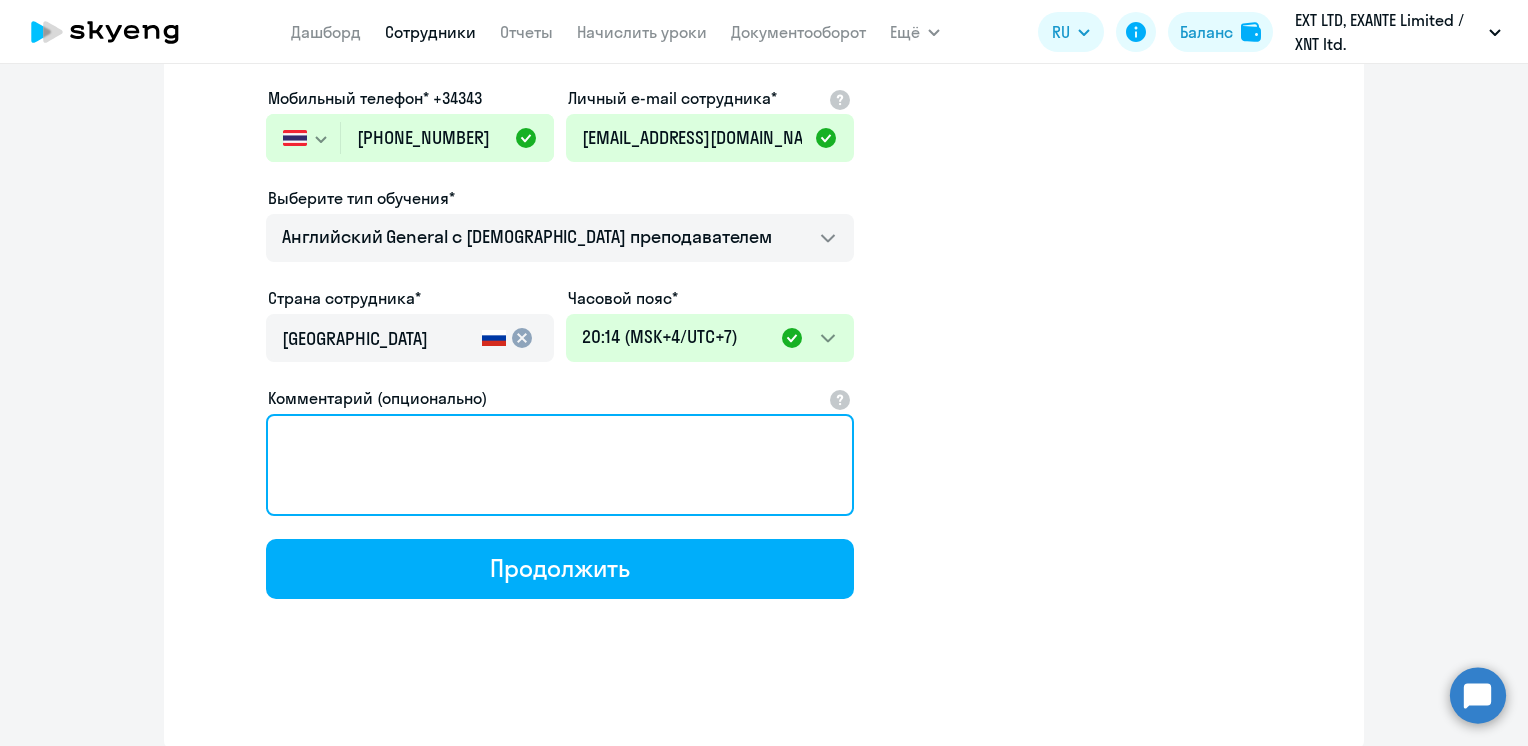 click on "Комментарий (опционально)" at bounding box center [560, 465] 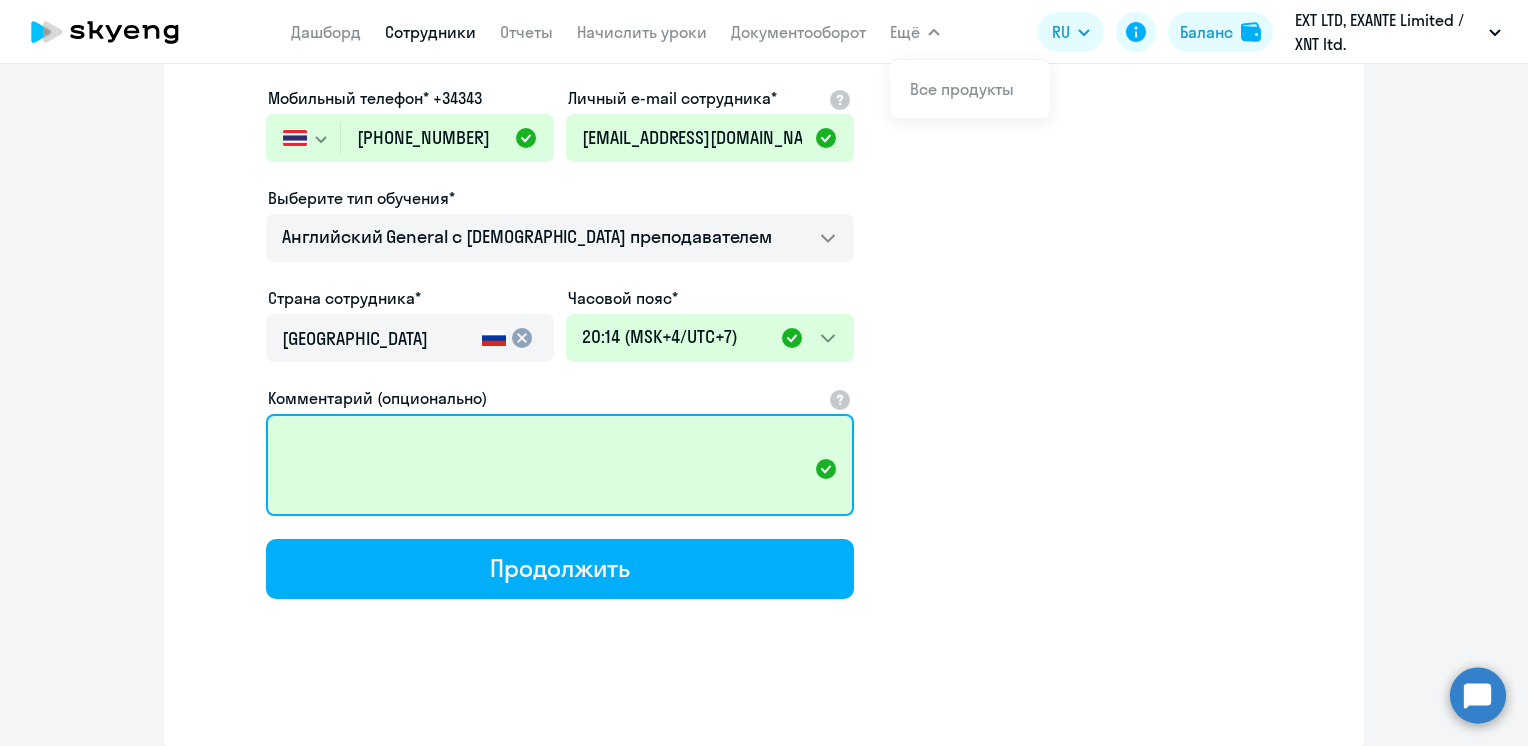 click on "Комментарий (опционально)" at bounding box center [560, 465] 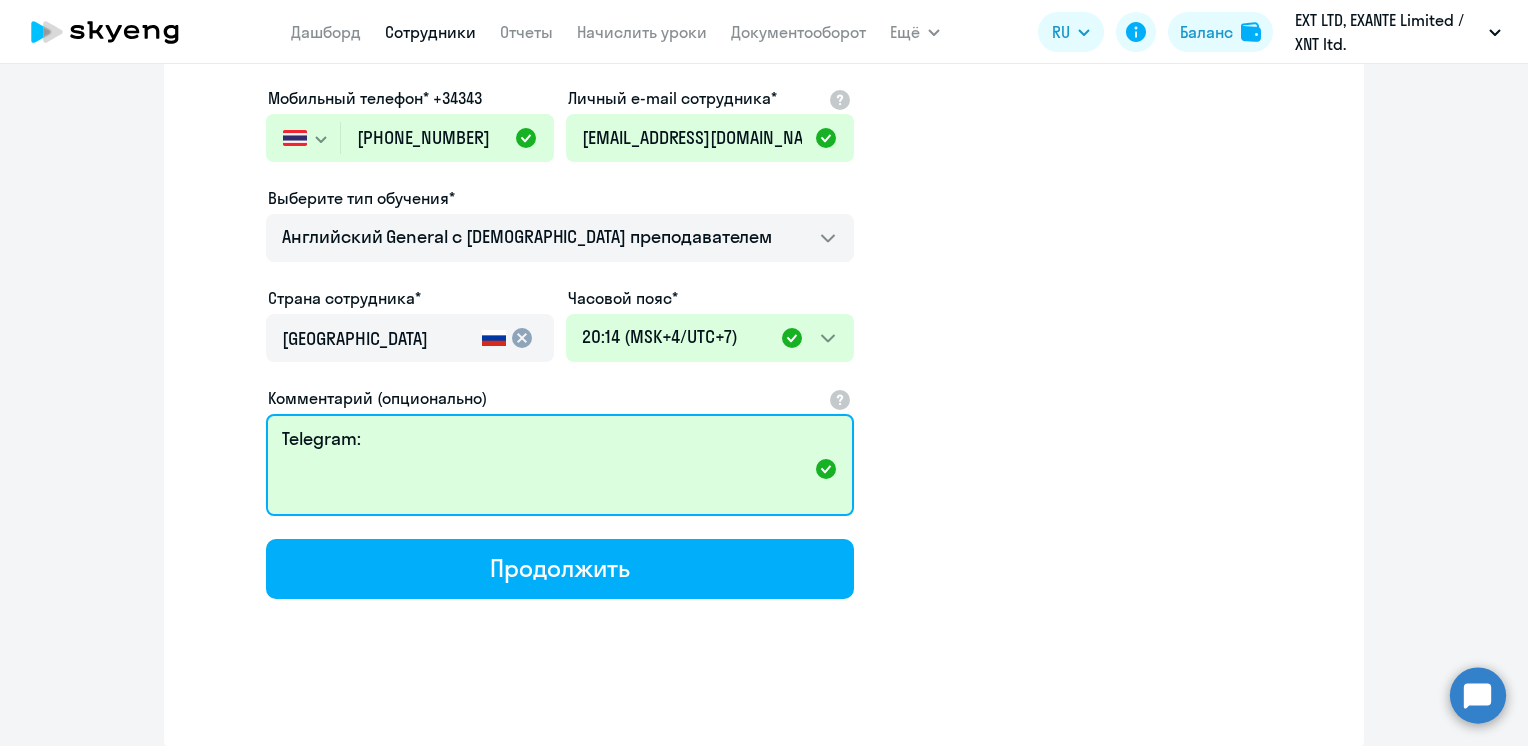 click on "Telegram:" at bounding box center (560, 465) 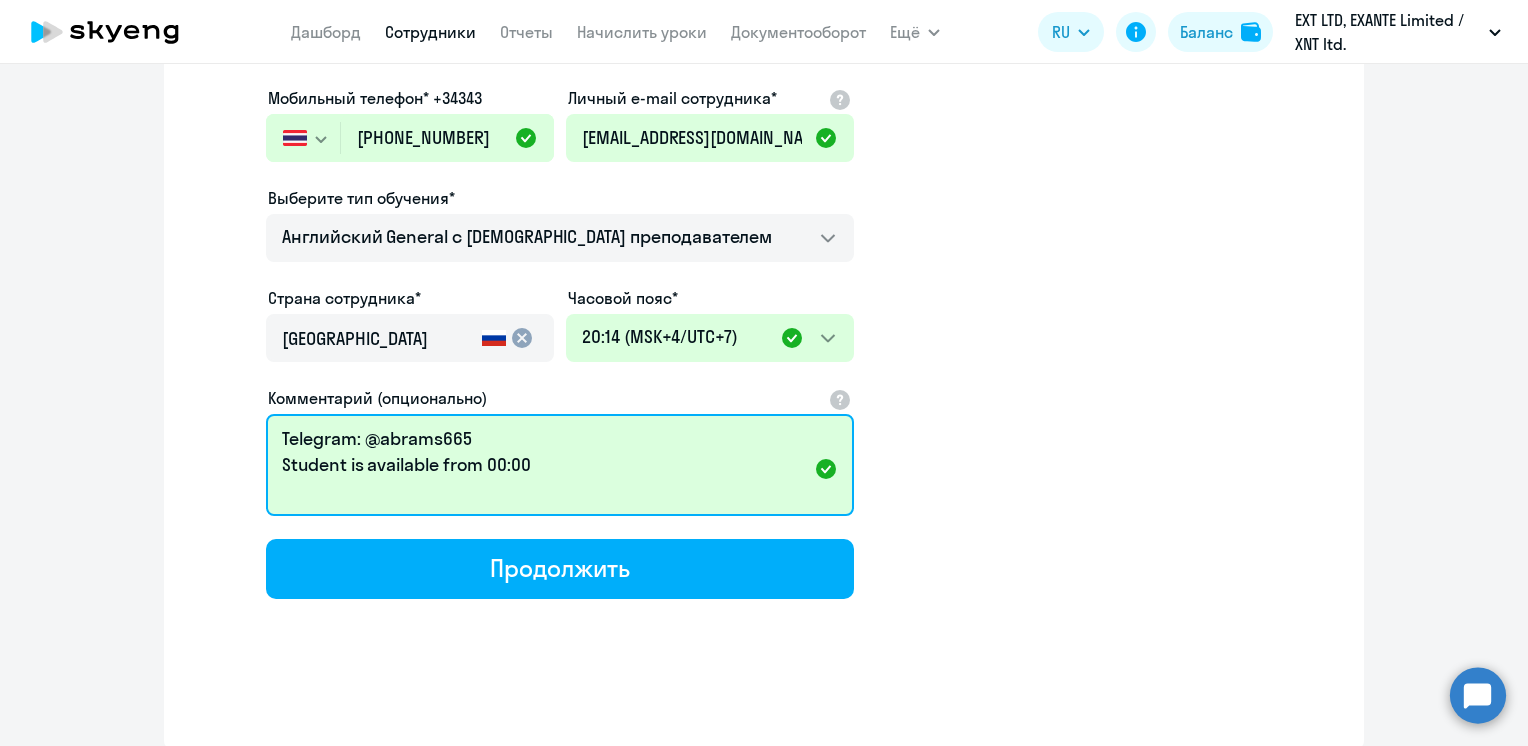 drag, startPoint x: 573, startPoint y: 478, endPoint x: 272, endPoint y: 505, distance: 302.20853 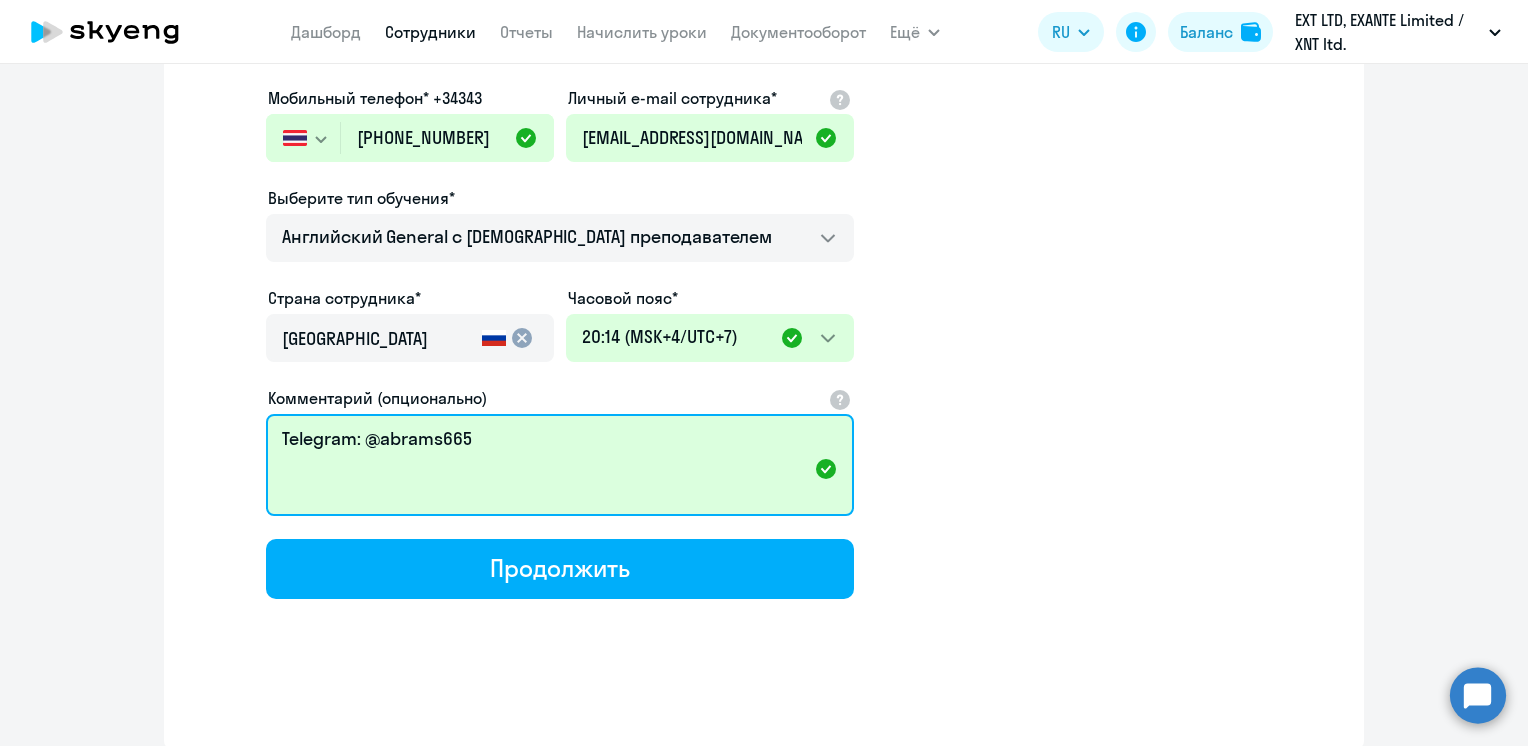 type on "Telegram: @abrams665" 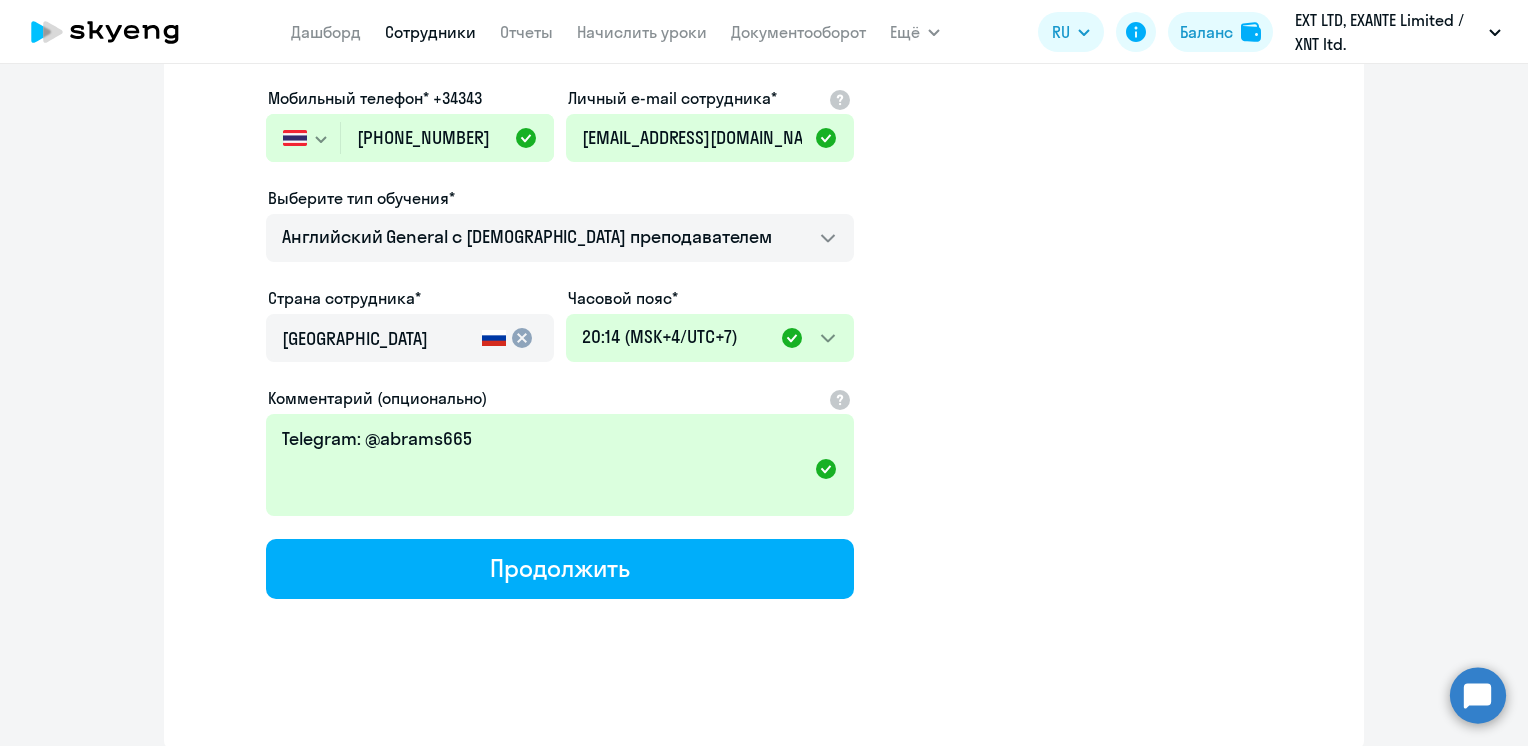 click 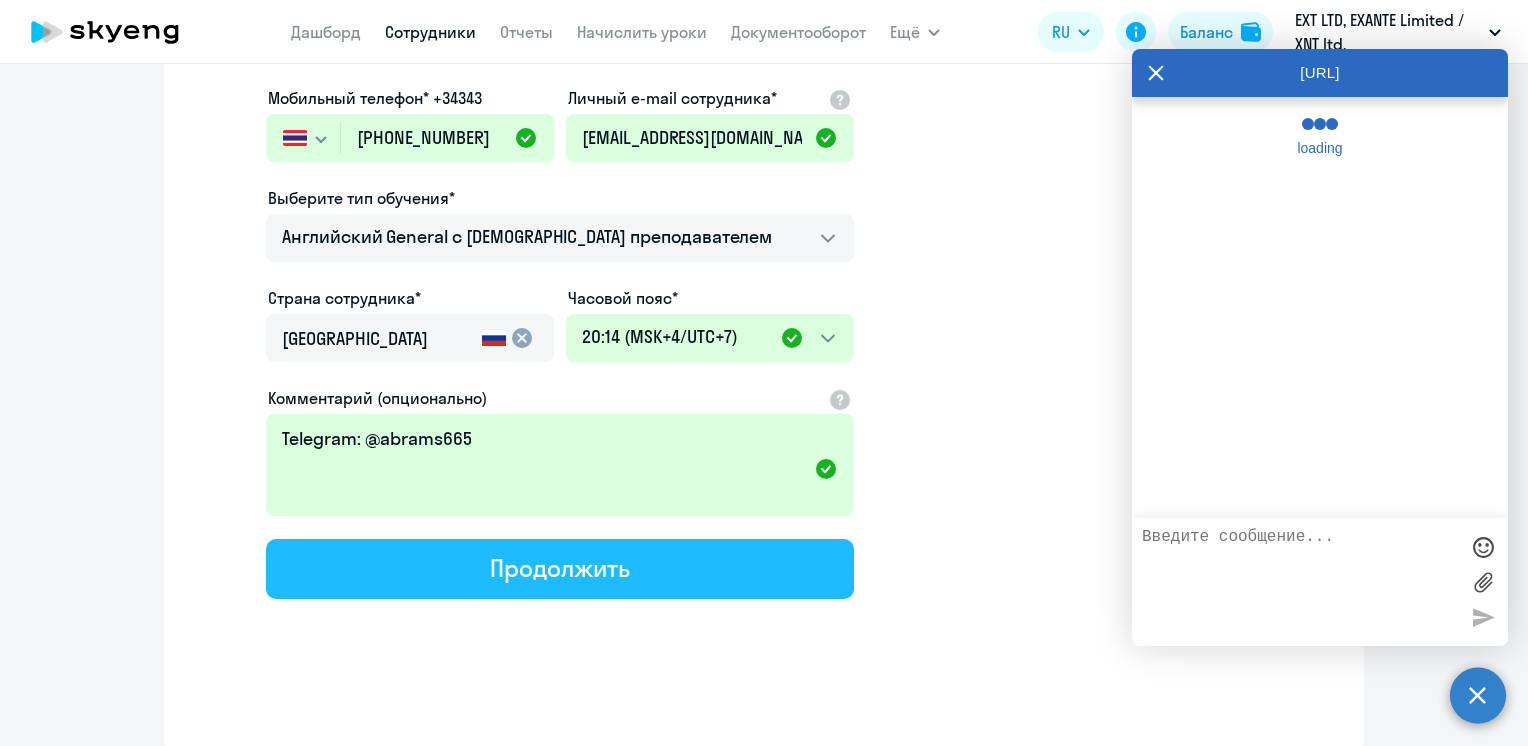 click on "Продолжить" 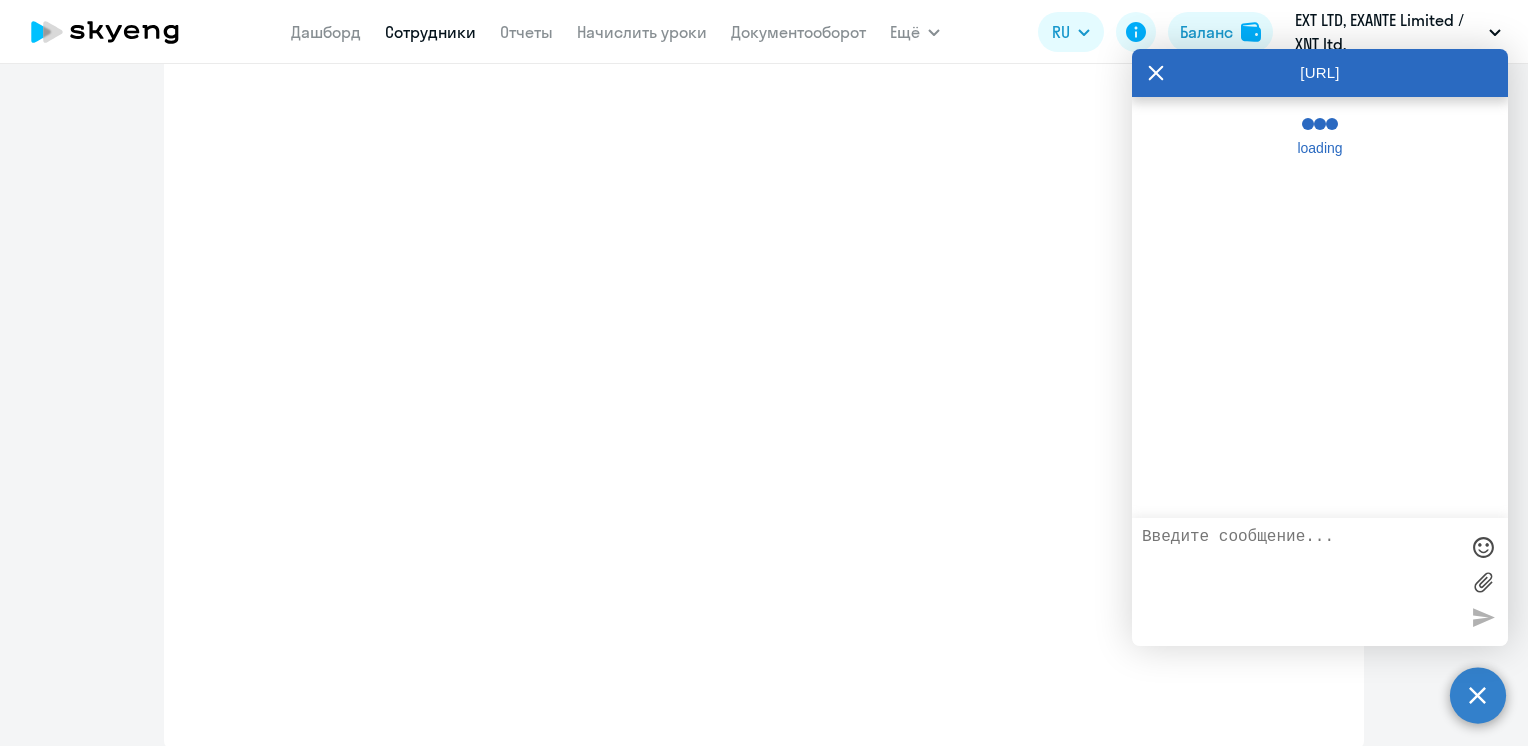 select on "english_adult_not_native_speaker" 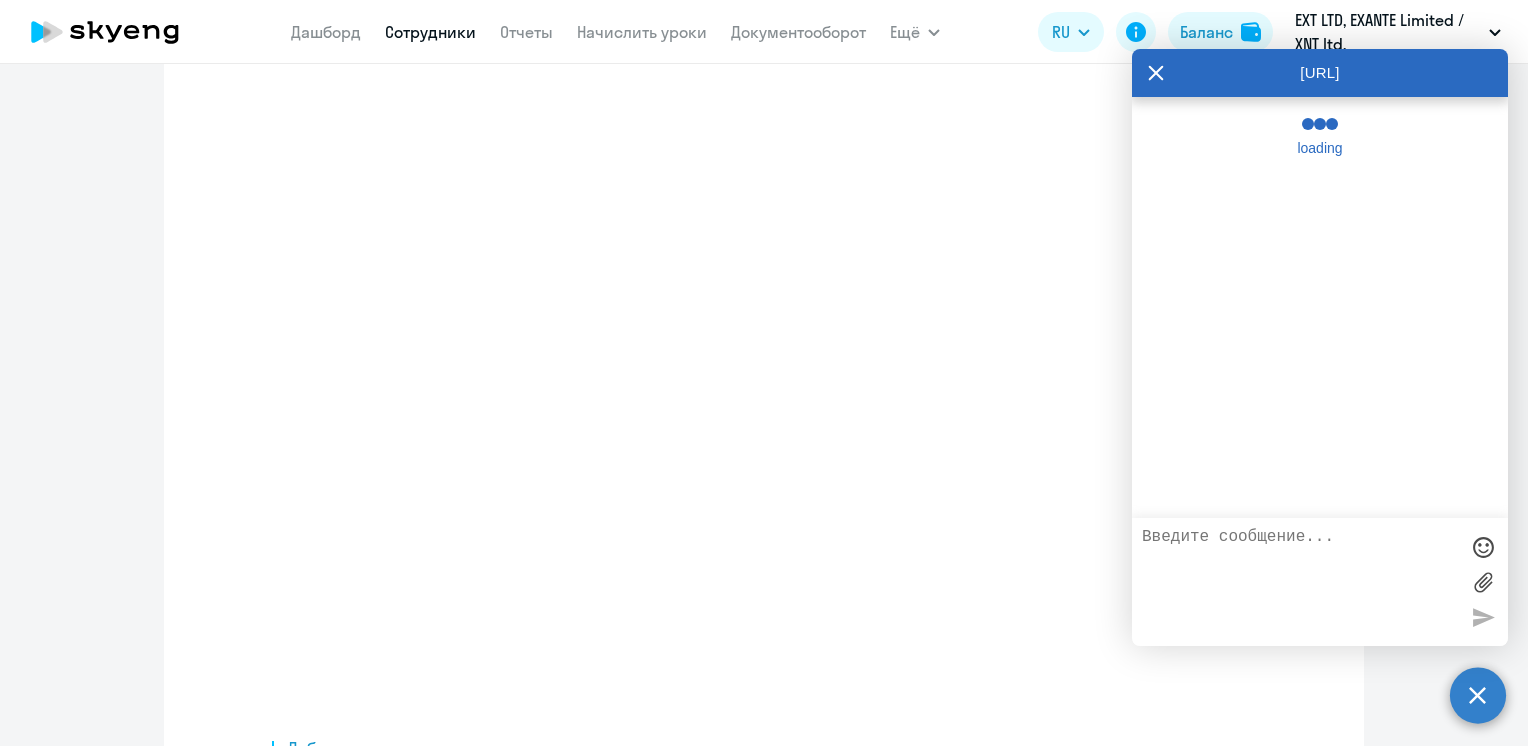 scroll, scrollTop: 414, scrollLeft: 0, axis: vertical 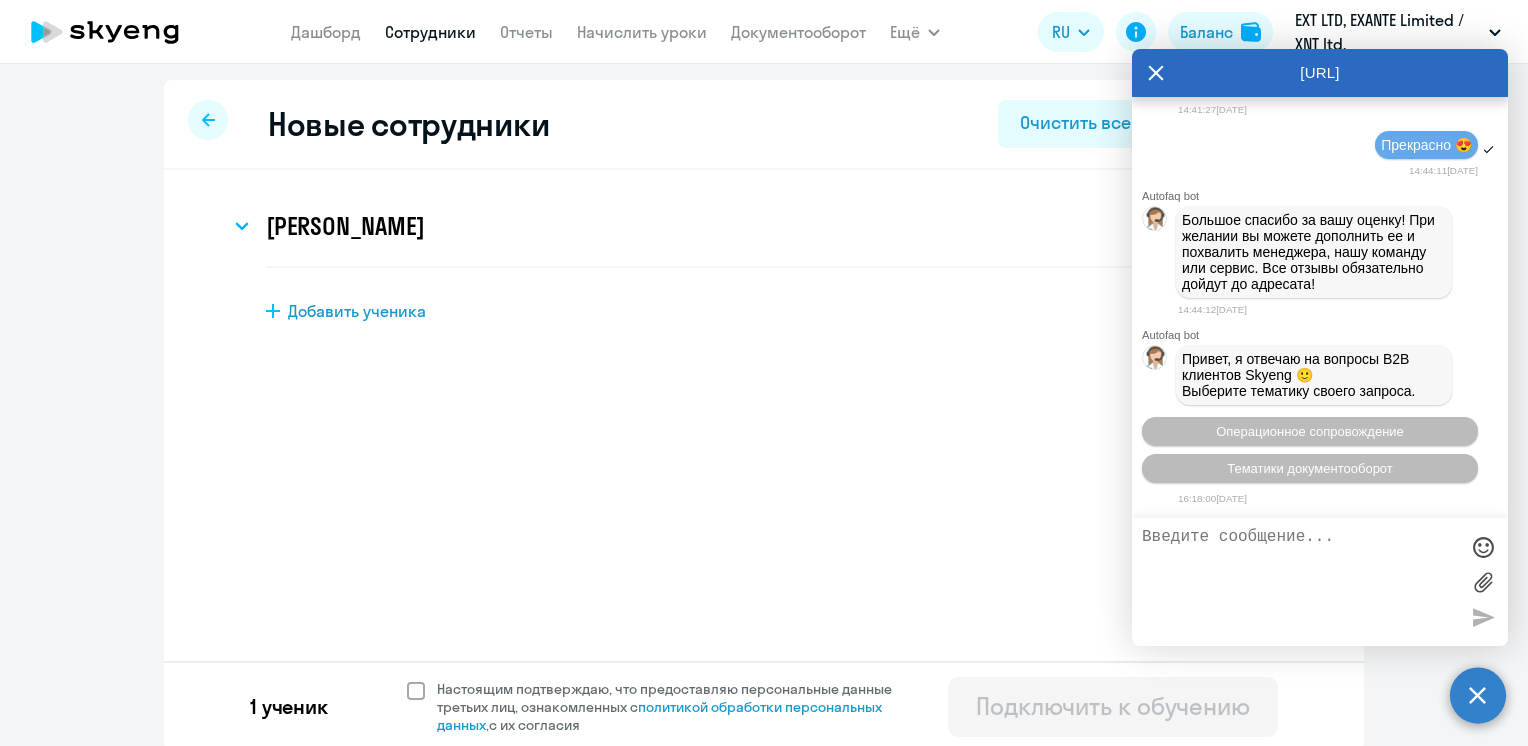 drag, startPoint x: 416, startPoint y: 690, endPoint x: 468, endPoint y: 687, distance: 52.086468 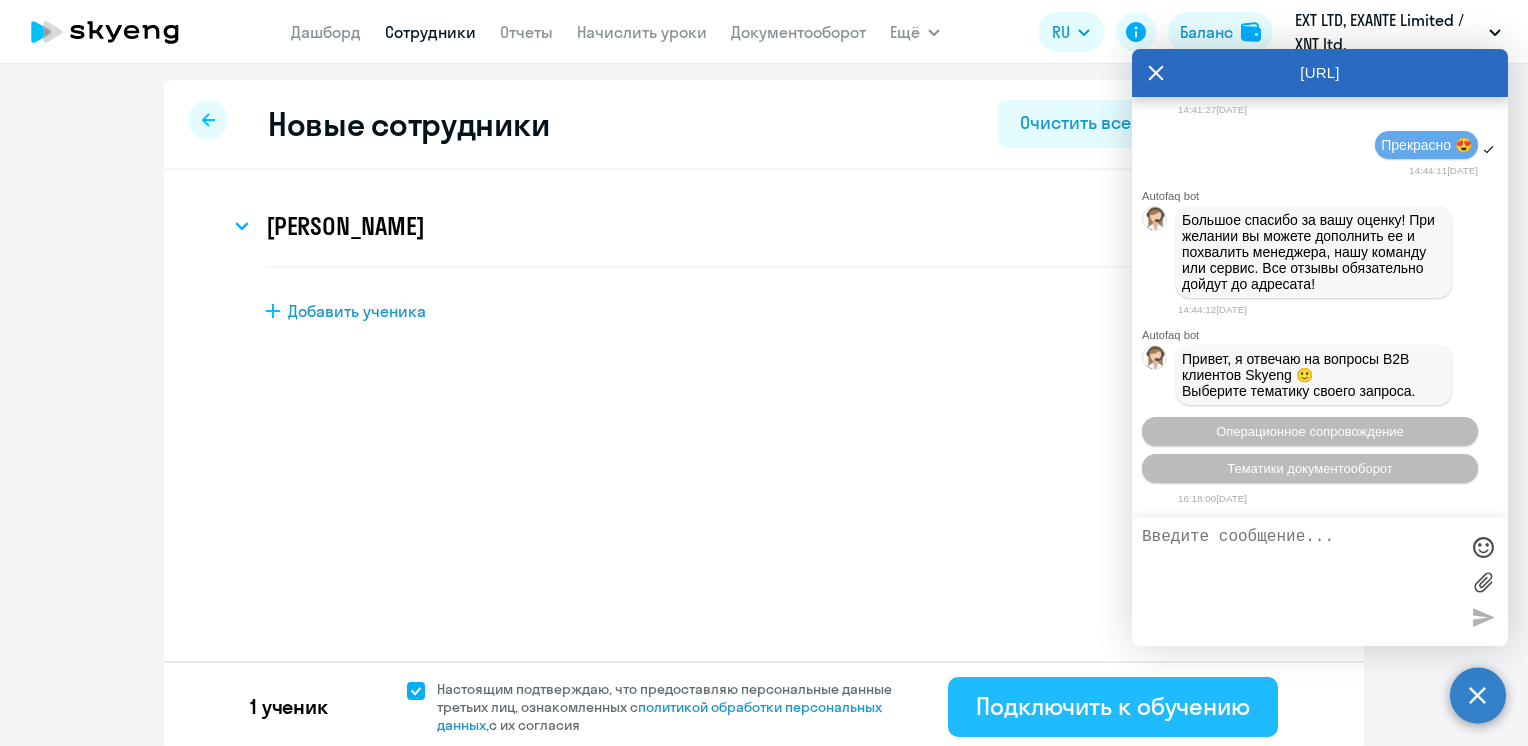 click on "Подключить к обучению" 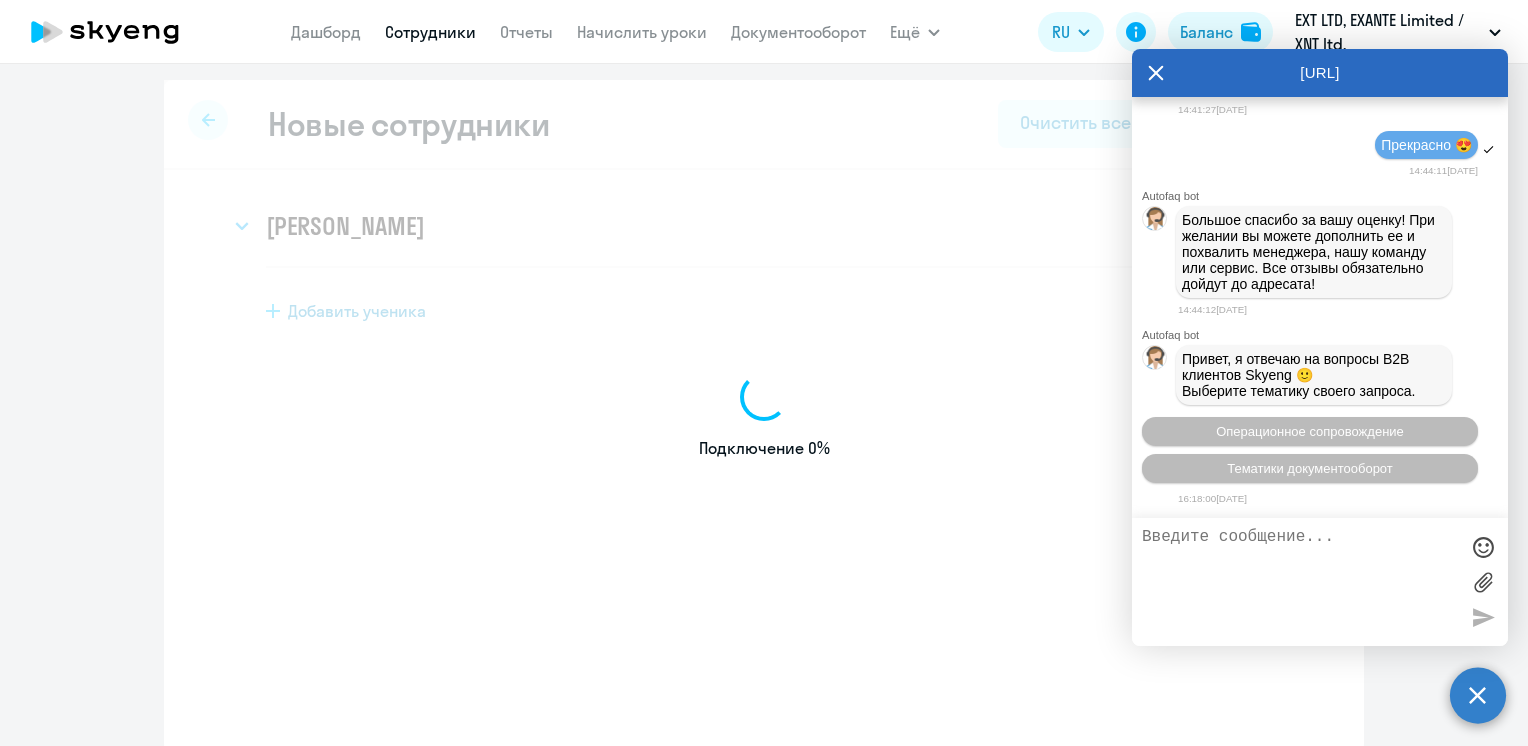 select on "english_adult_not_native_speaker" 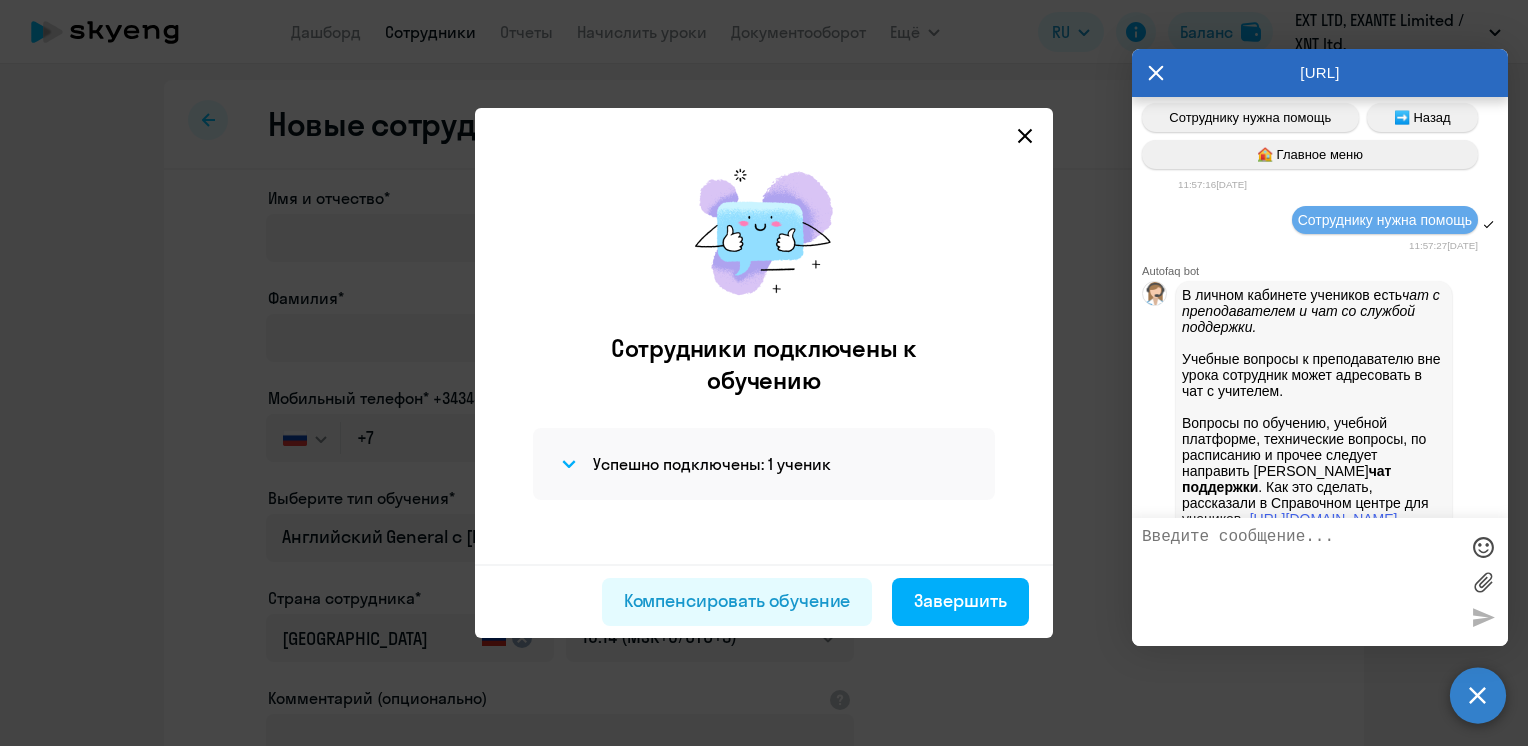 scroll, scrollTop: 26292, scrollLeft: 0, axis: vertical 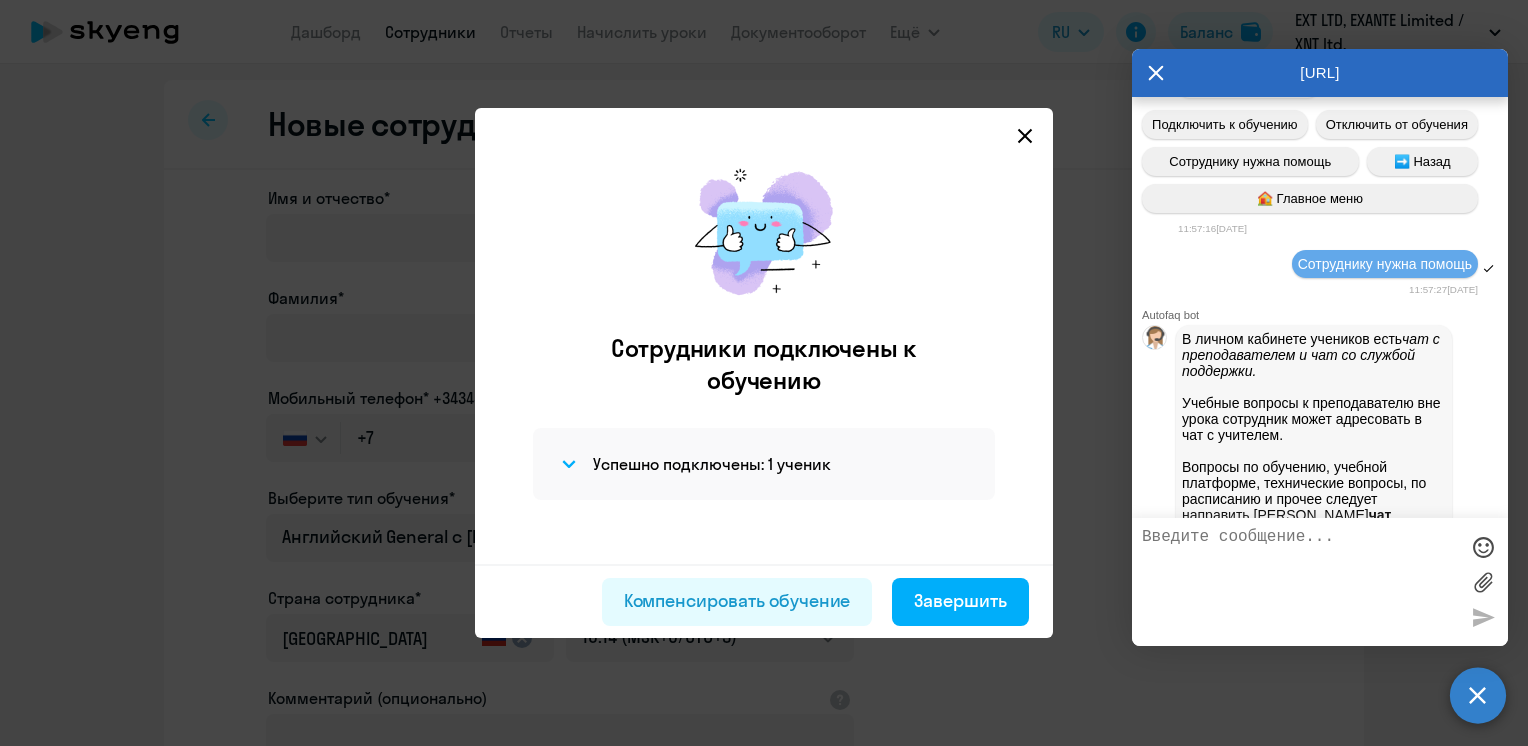 drag, startPoint x: 1264, startPoint y: 498, endPoint x: 1189, endPoint y: 290, distance: 221.10857 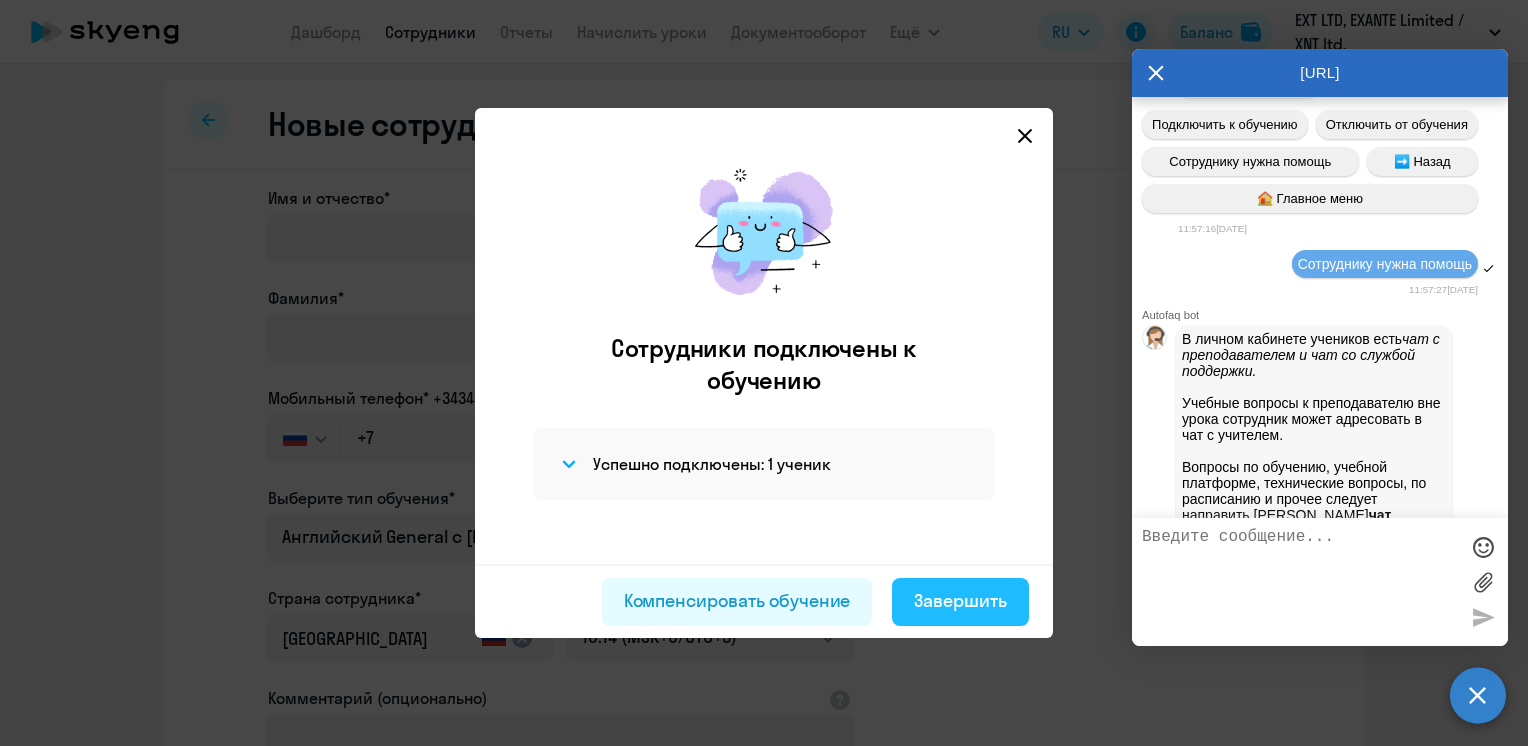 click on "Завершить" at bounding box center [960, 601] 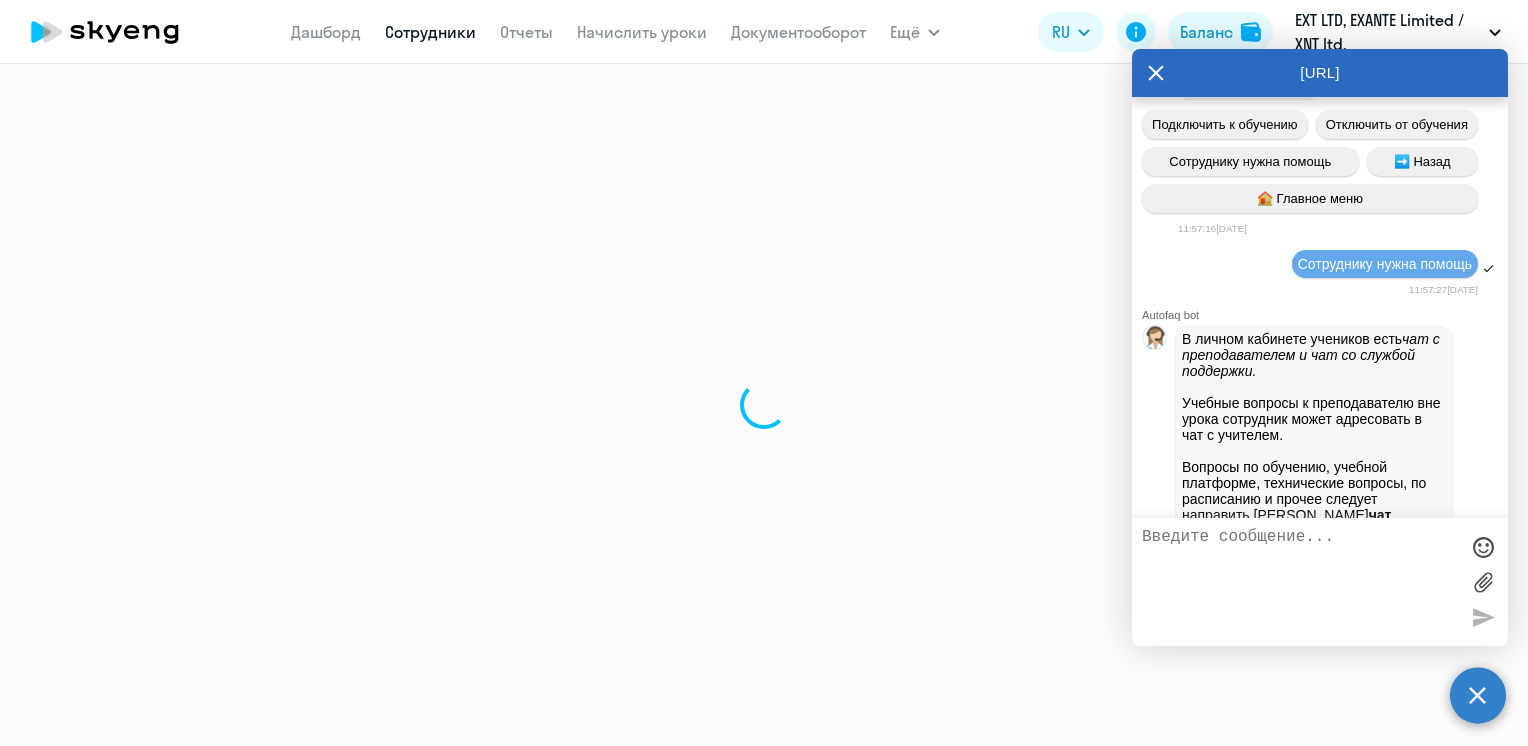 select on "30" 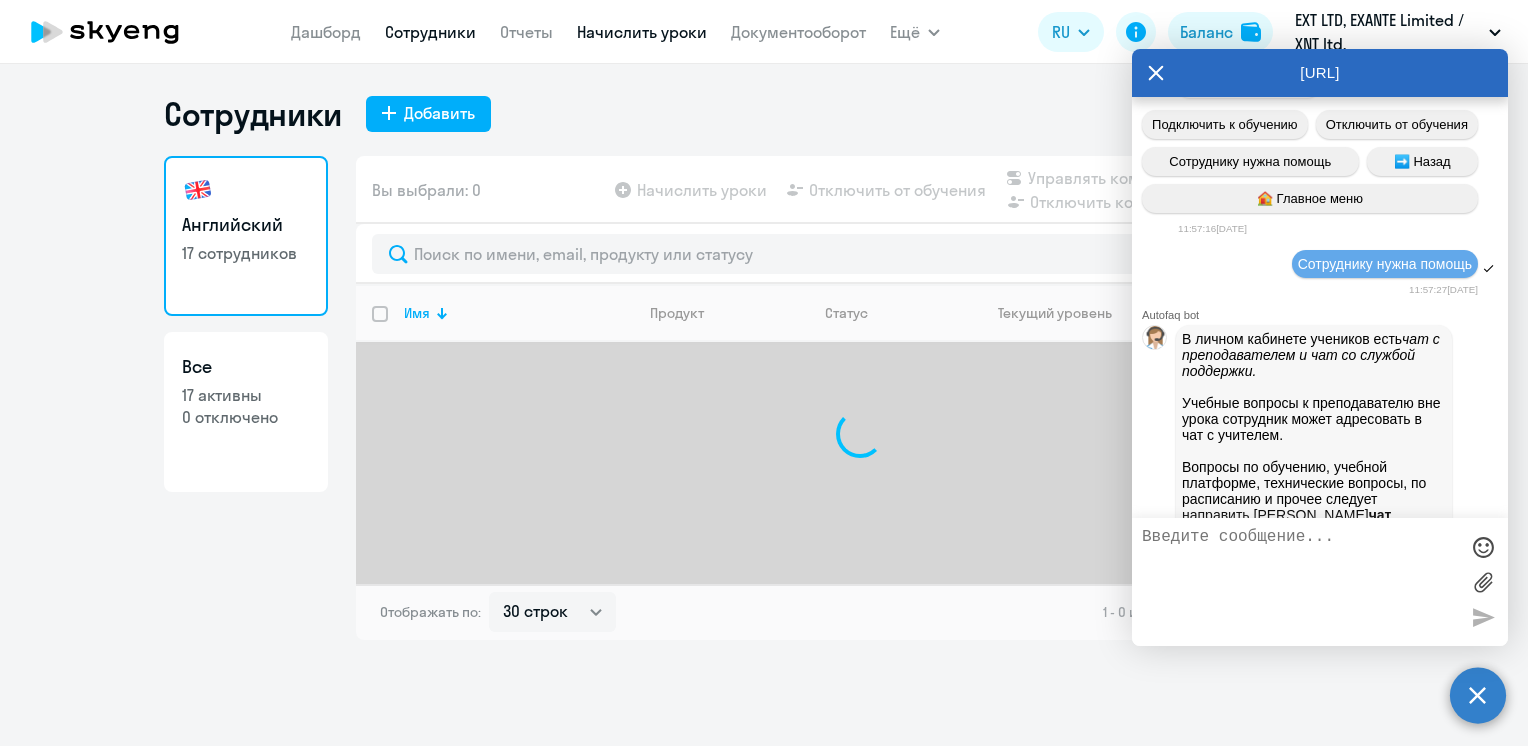 click on "Начислить уроки" at bounding box center [642, 32] 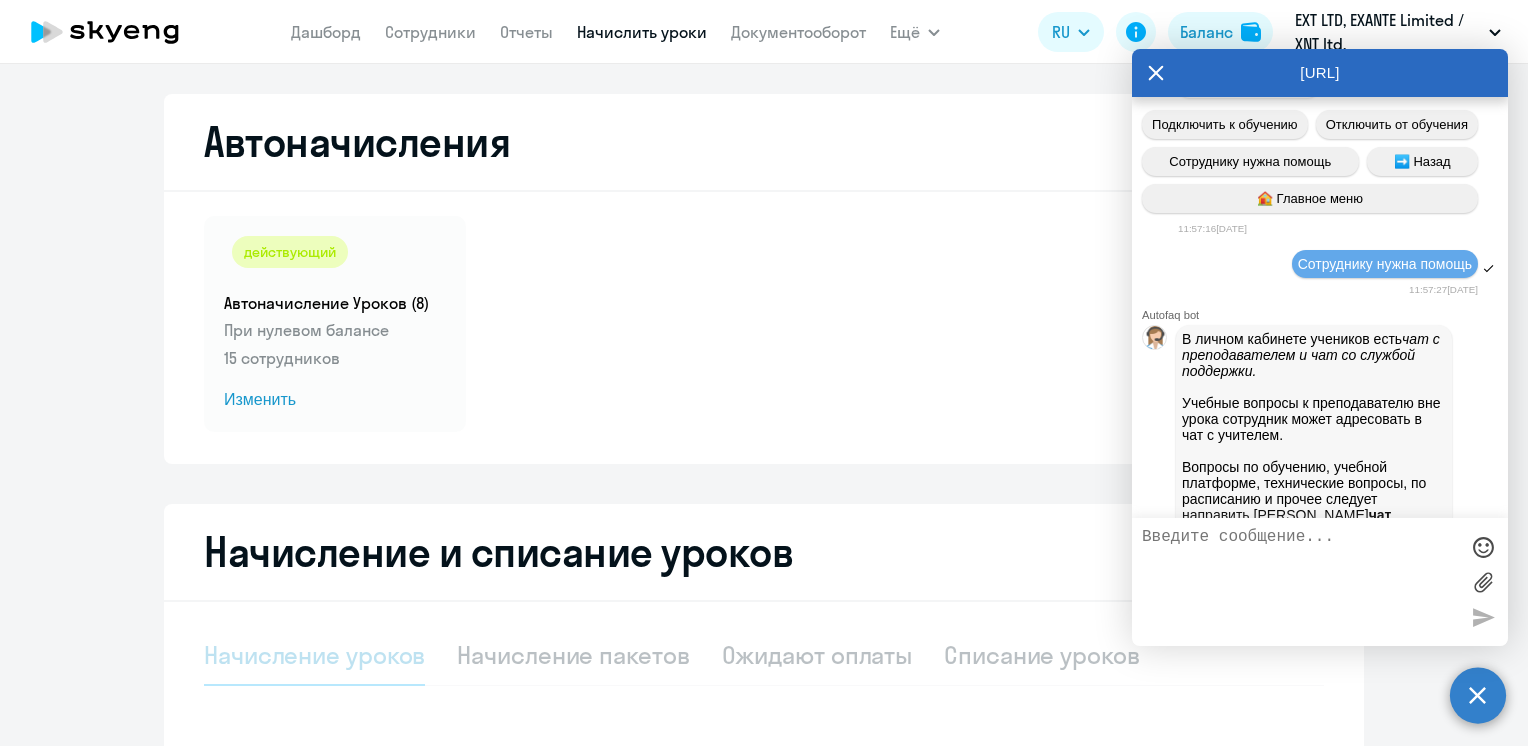 select on "10" 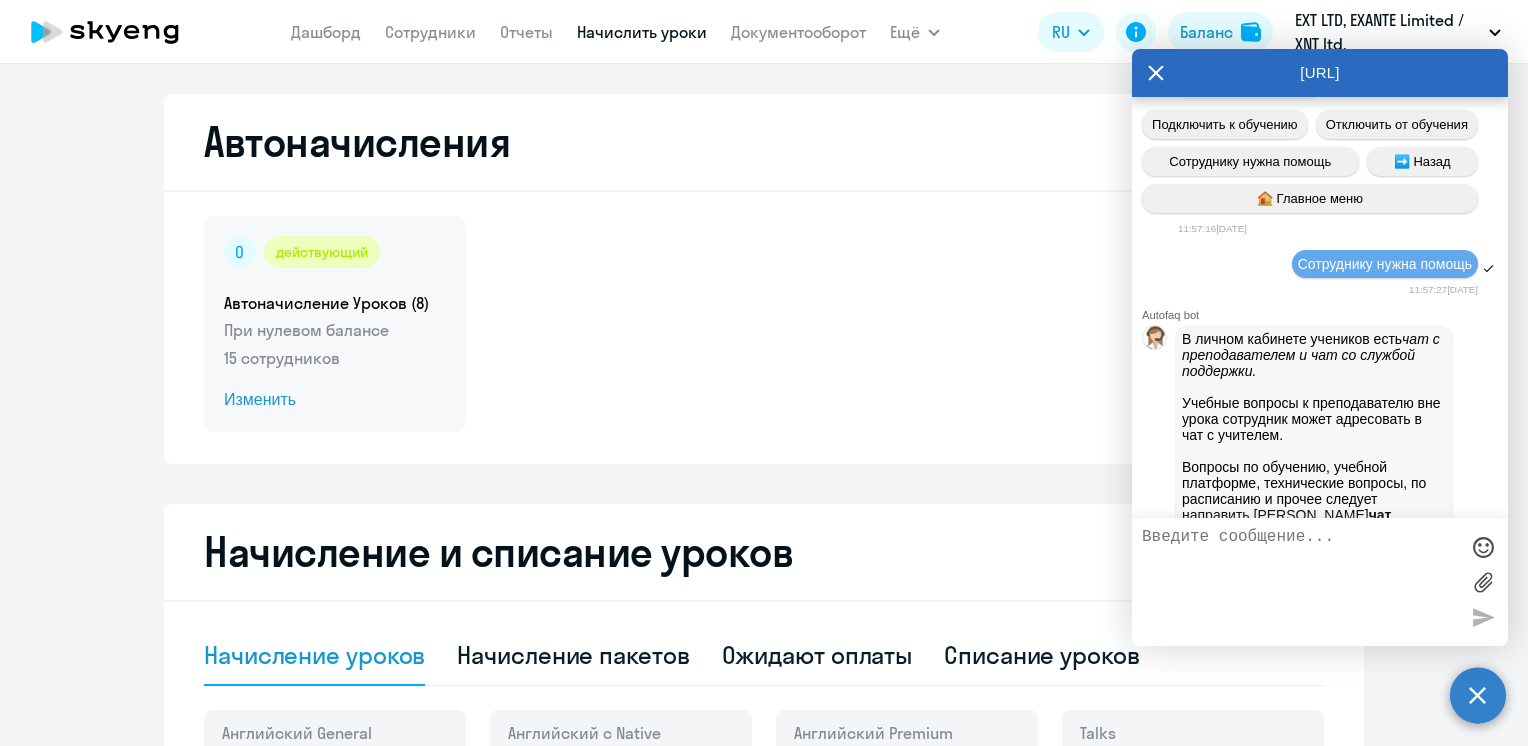 click on "Изменить" 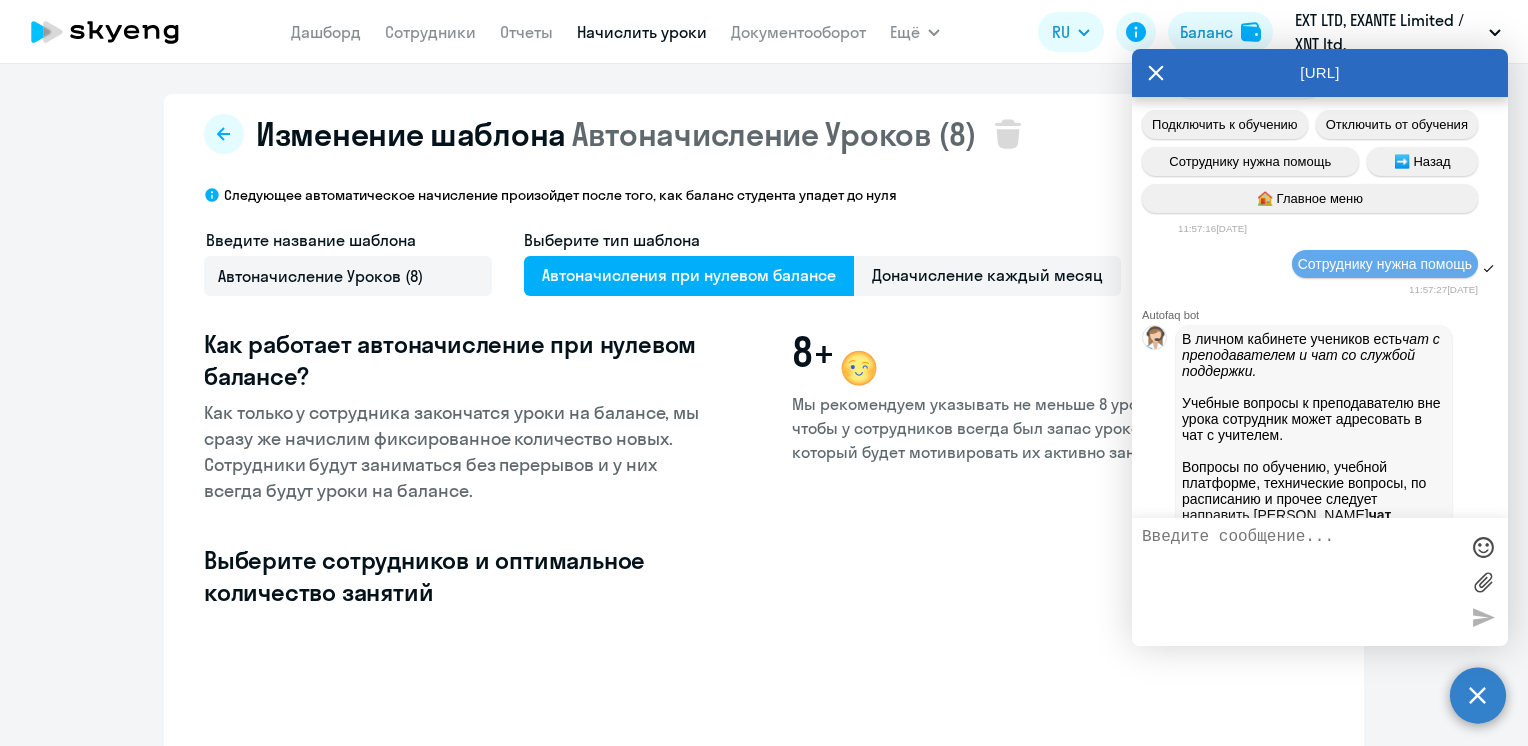 select on "10" 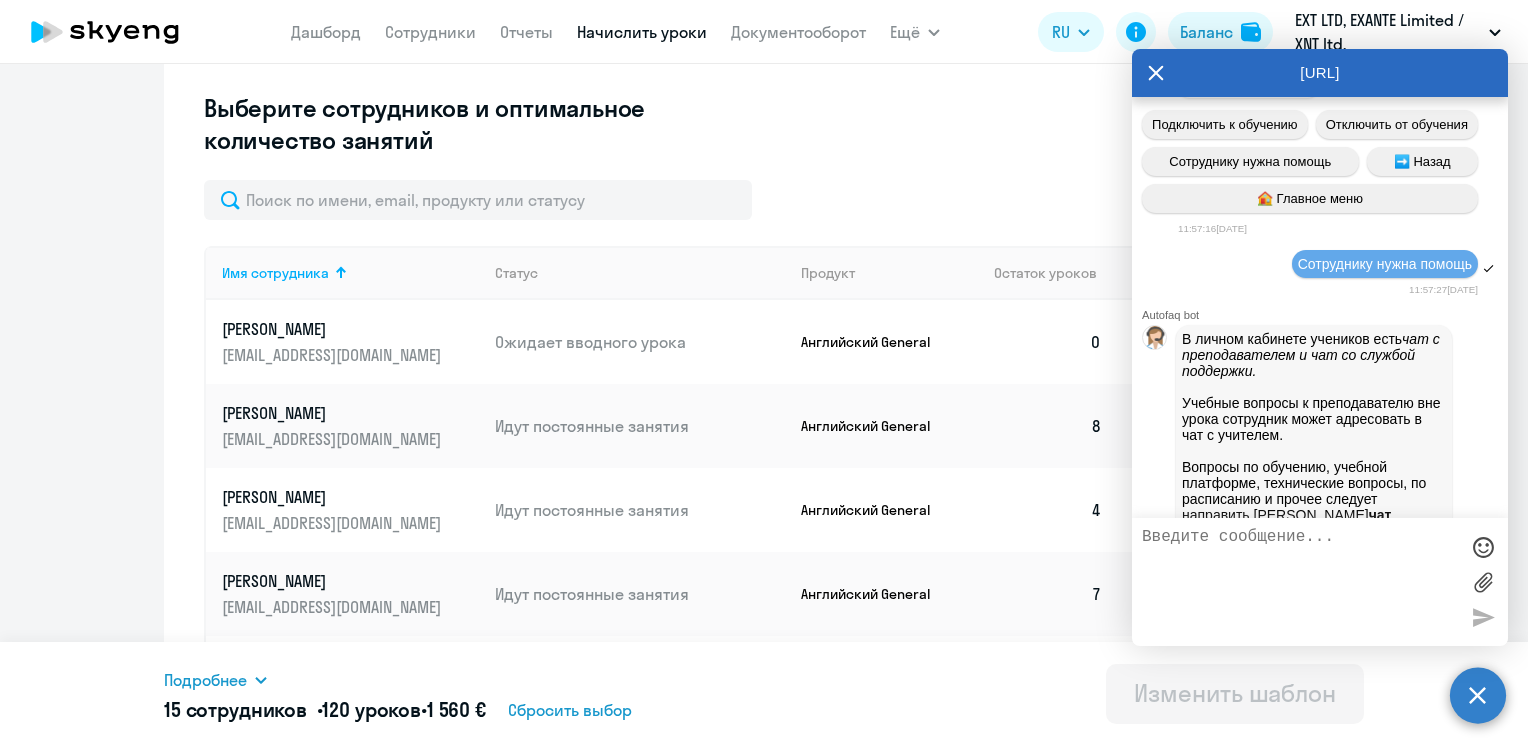 scroll, scrollTop: 500, scrollLeft: 0, axis: vertical 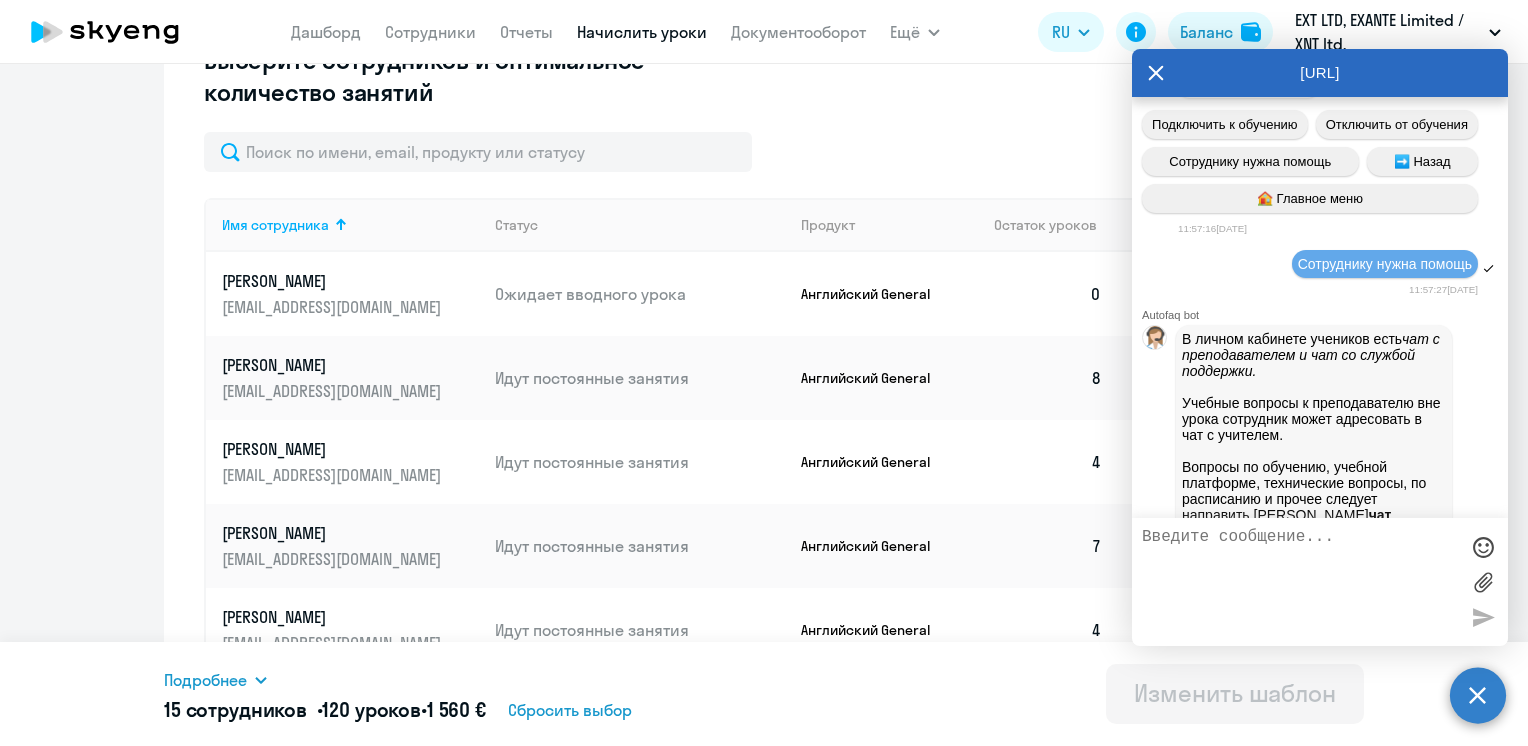click at bounding box center [1300, 582] 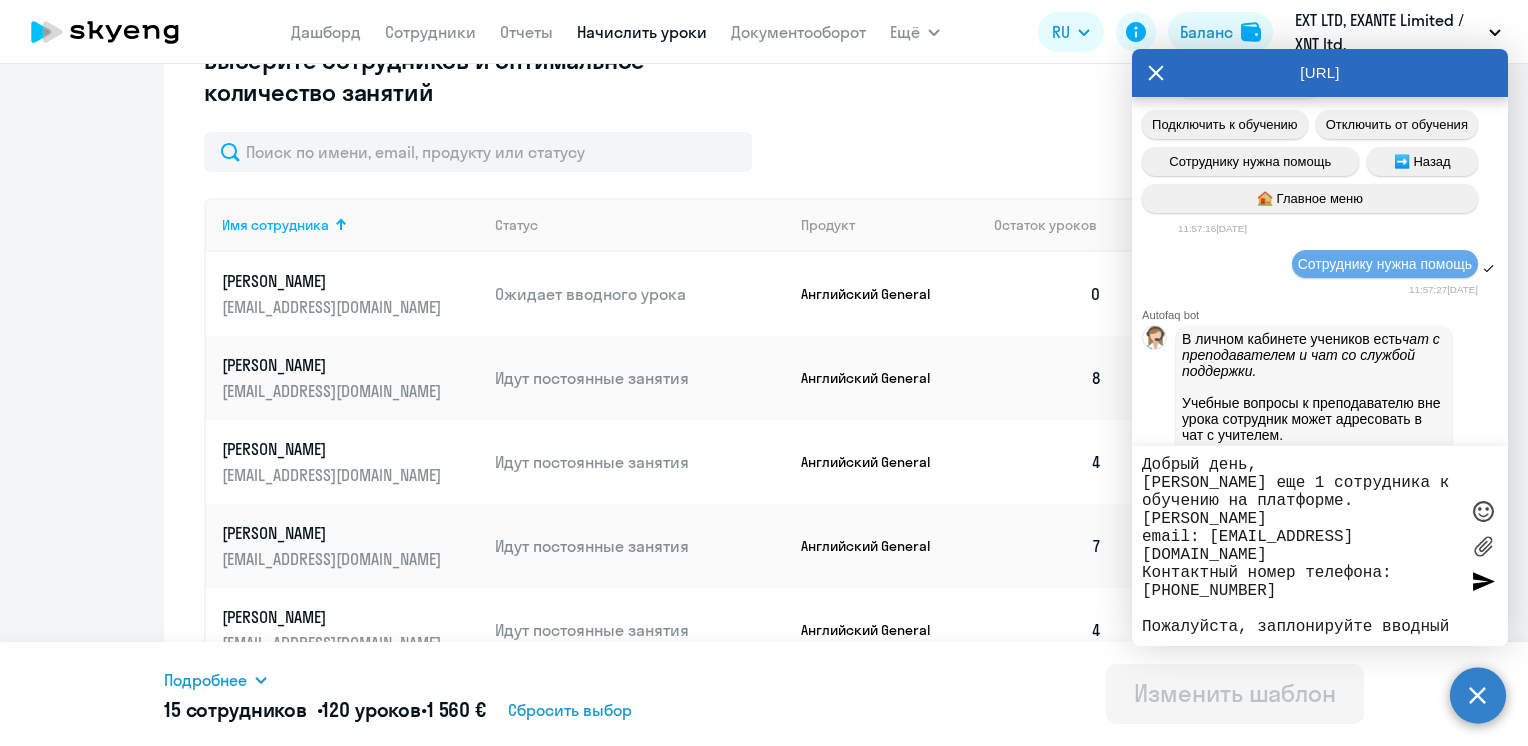 scroll, scrollTop: 0, scrollLeft: 0, axis: both 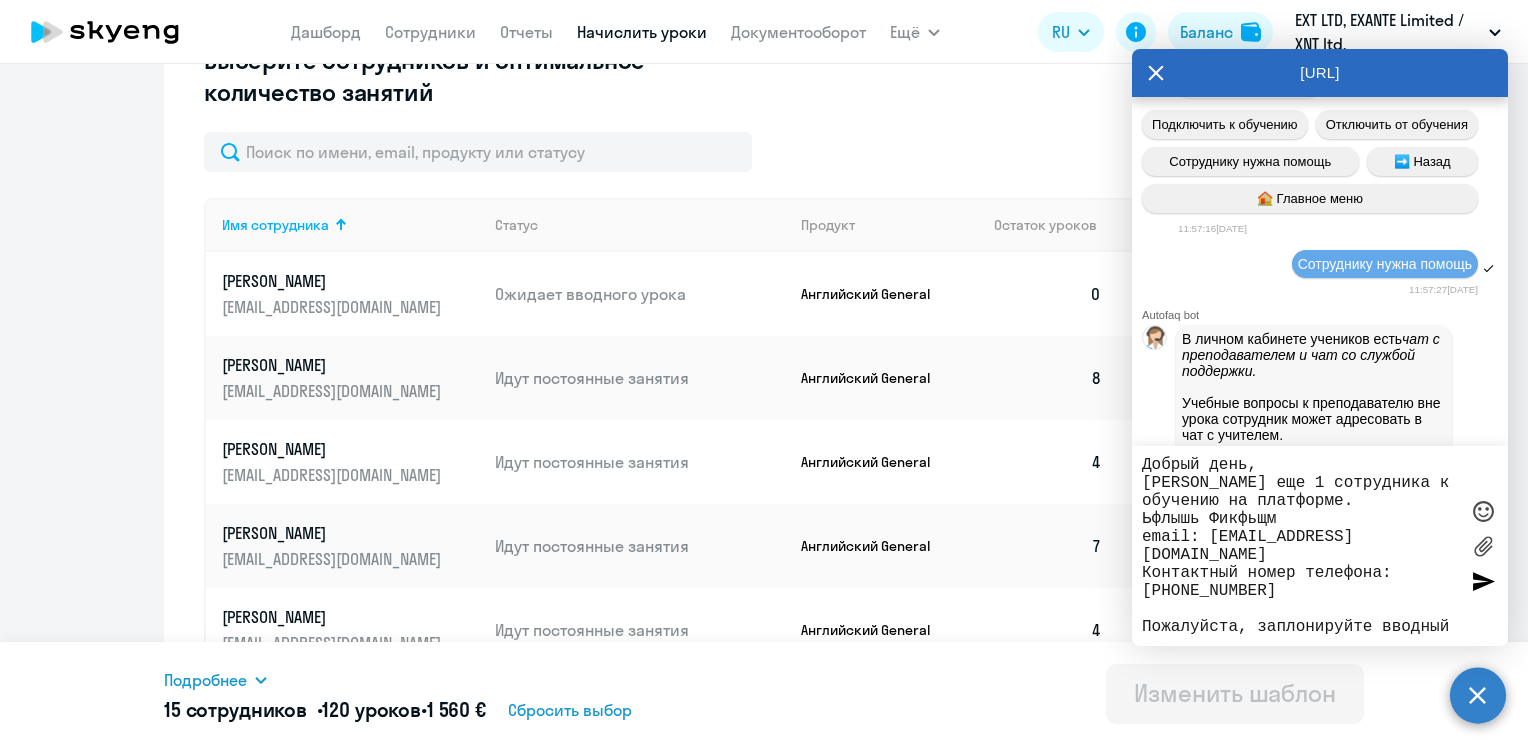 drag, startPoint x: 212, startPoint y: 313, endPoint x: 283, endPoint y: 303, distance: 71.70077 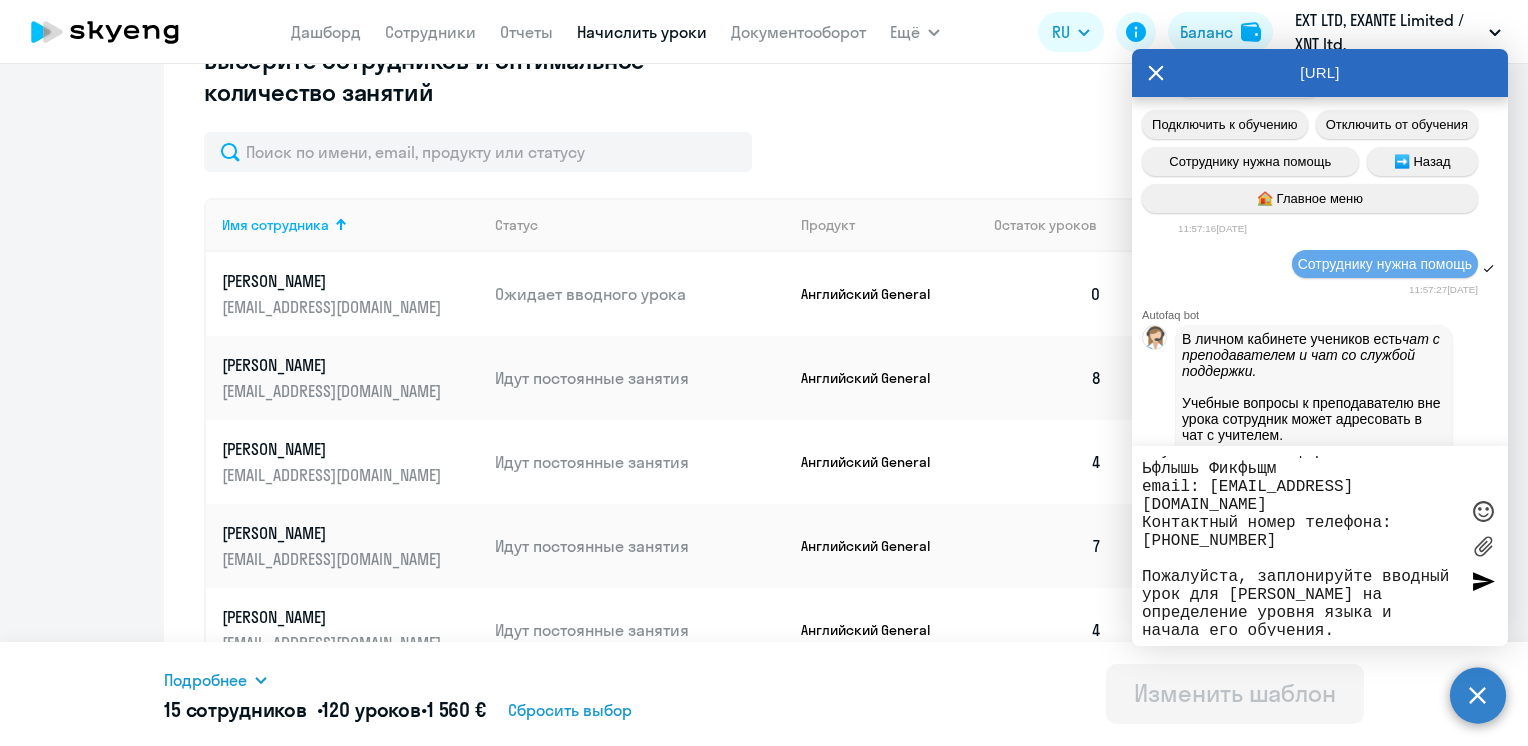 scroll, scrollTop: 77, scrollLeft: 0, axis: vertical 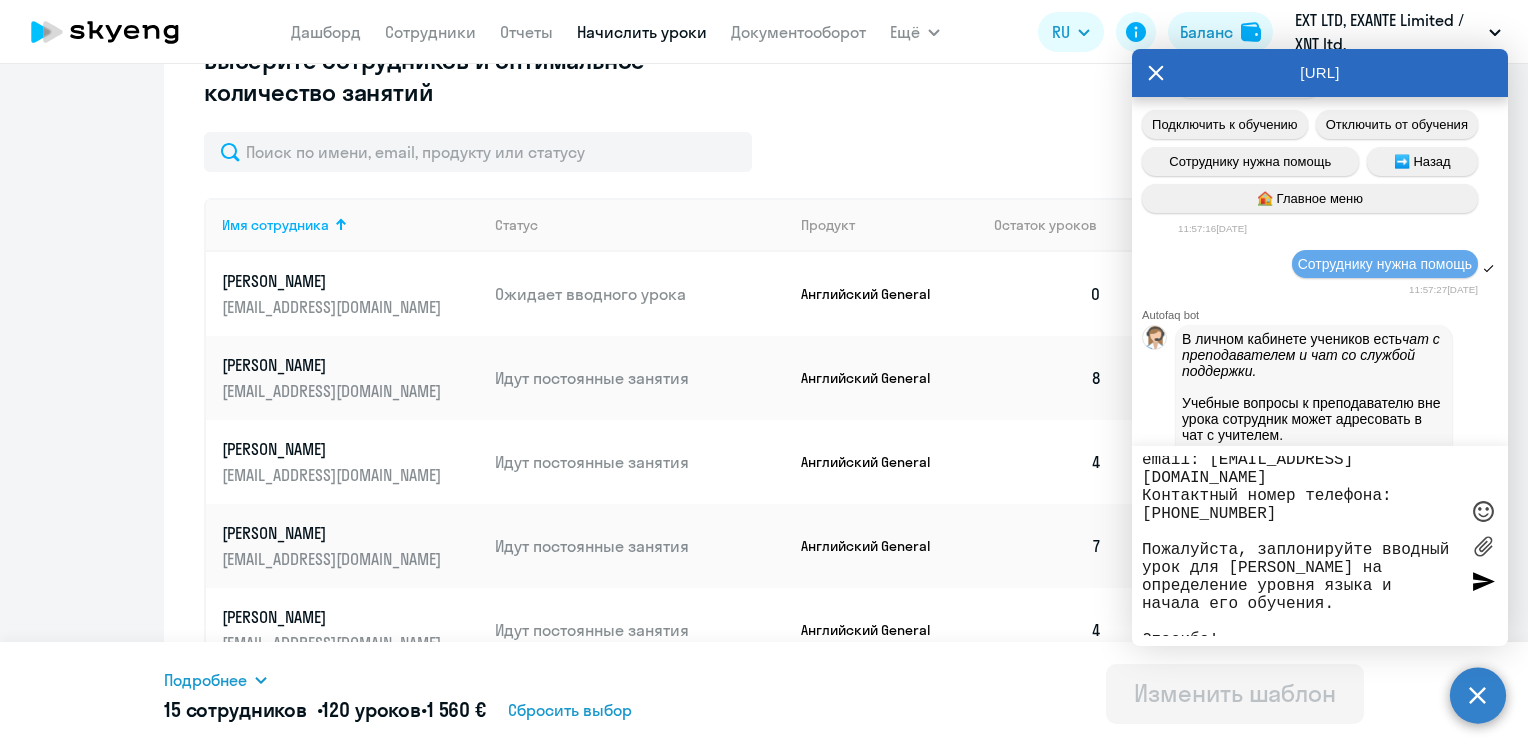click on "Добрый день,
[PERSON_NAME] еще 1 сотрудника к обучению на платформе.
Ьфлышь Фикфьщм
email: [EMAIL_ADDRESS][DOMAIN_NAME]
Контактный номер телефона: [PHONE_NUMBER]
Пожалуйста, заплонируйте вводный урок для [PERSON_NAME] на определение уровня языка и начала его обучения.
Спасибо!" at bounding box center [1300, 546] 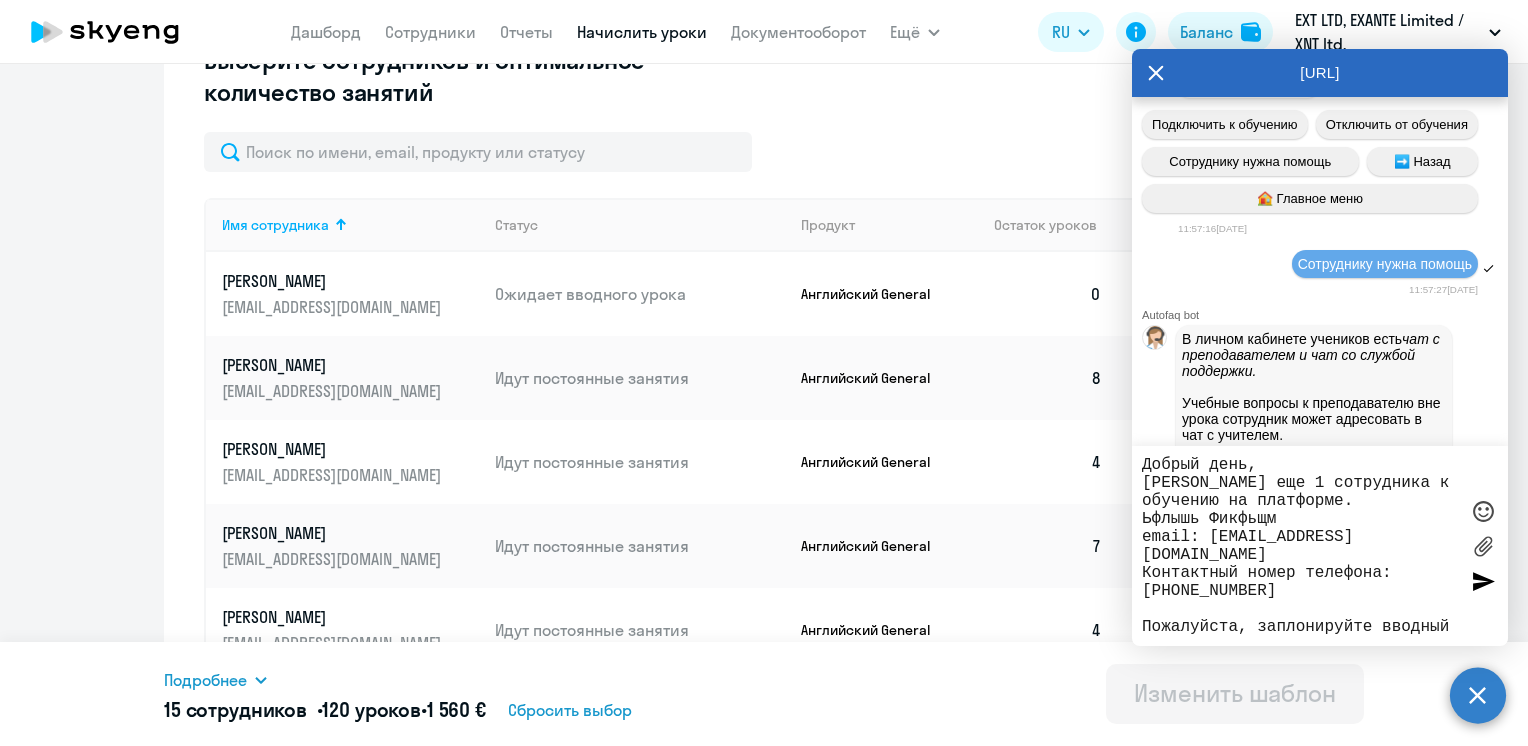 drag, startPoint x: 1149, startPoint y: 517, endPoint x: 1130, endPoint y: 440, distance: 79.30952 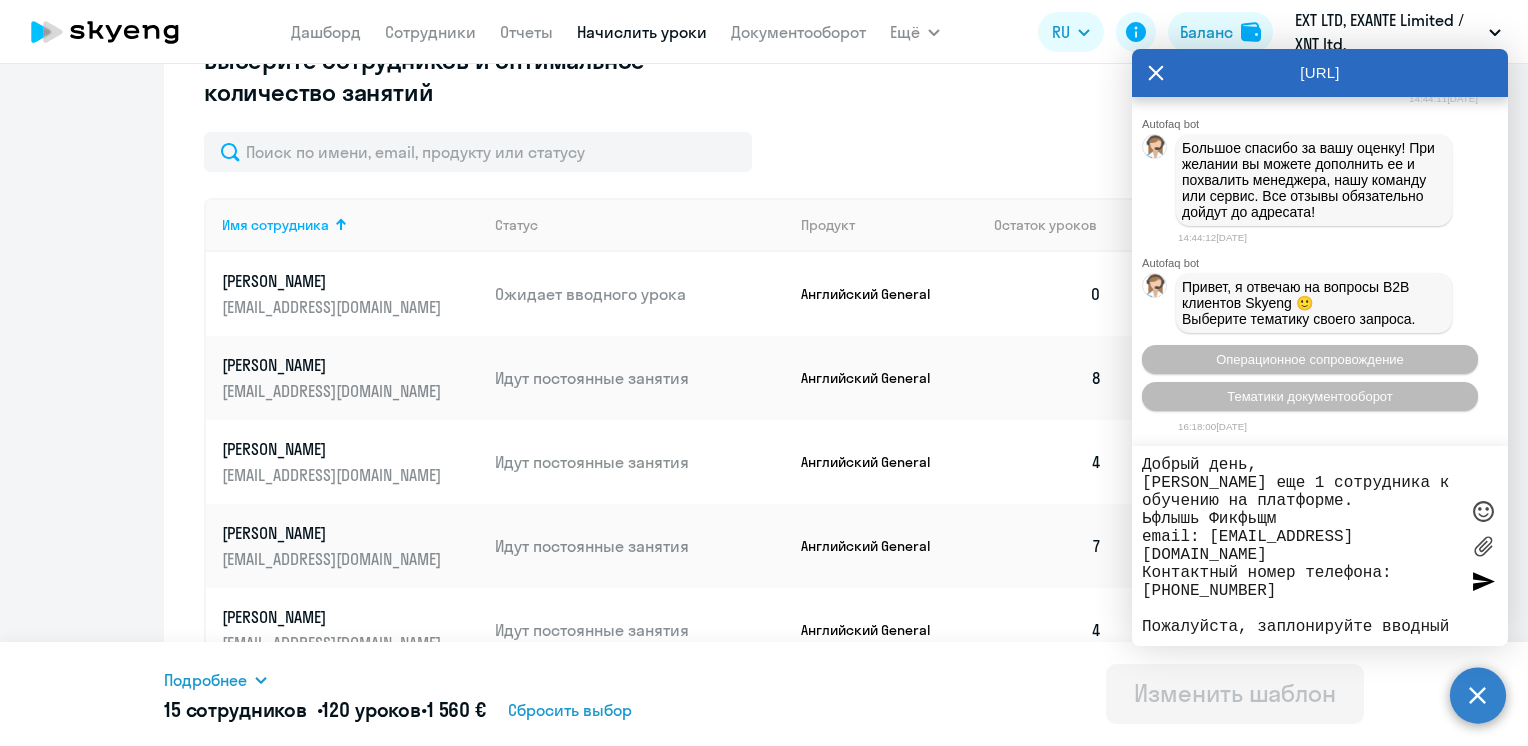 scroll, scrollTop: 32363, scrollLeft: 0, axis: vertical 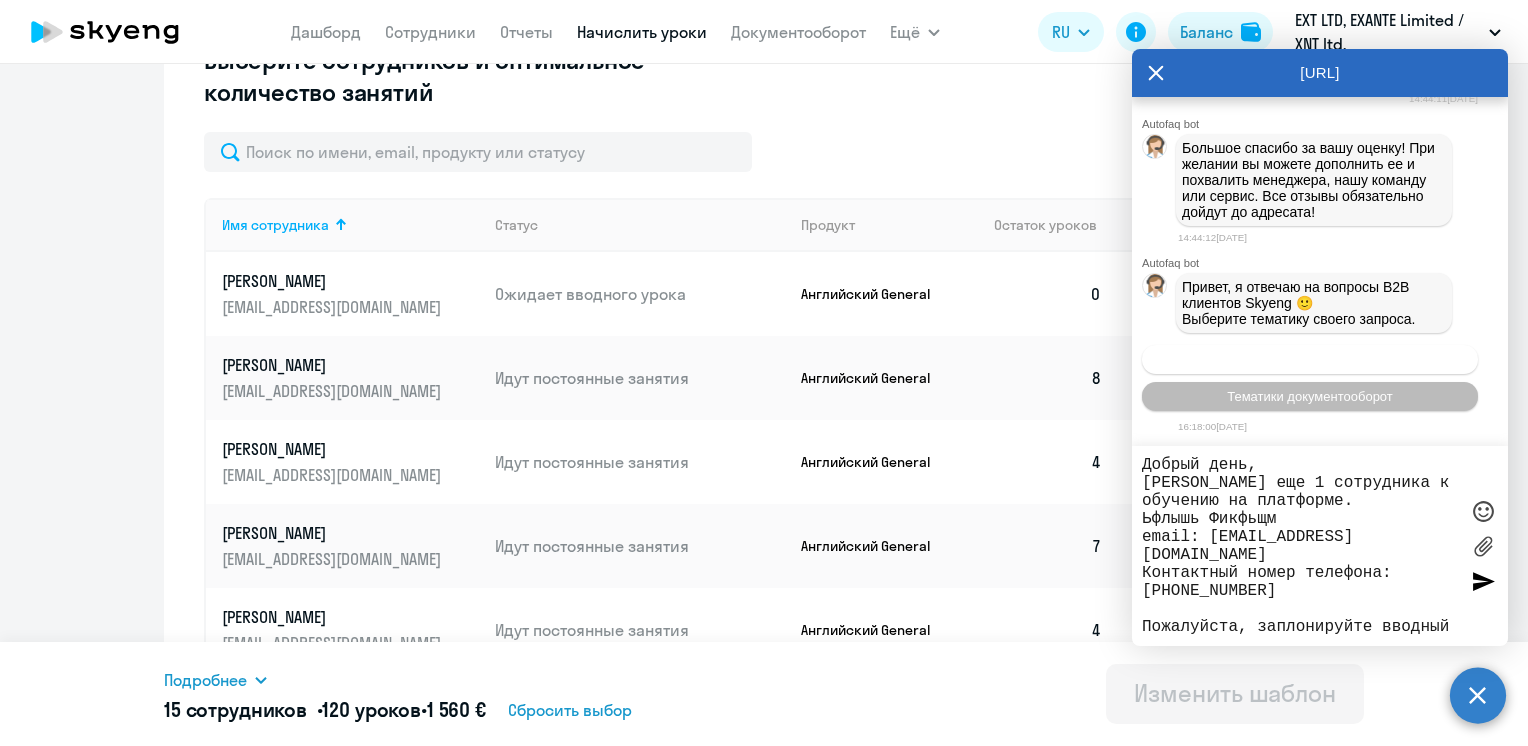 type on "Добрый день,
[PERSON_NAME] еще 1 сотрудника к обучению на платформе.
Ьфлышь Фикфьщм
email: [EMAIL_ADDRESS][DOMAIN_NAME]
Контактный номер телефона: [PHONE_NUMBER]
Пожалуйста, заплонируйте вводный урок для [PERSON_NAME] на определение уровня языка и начала его обучения.
Спасибо!" 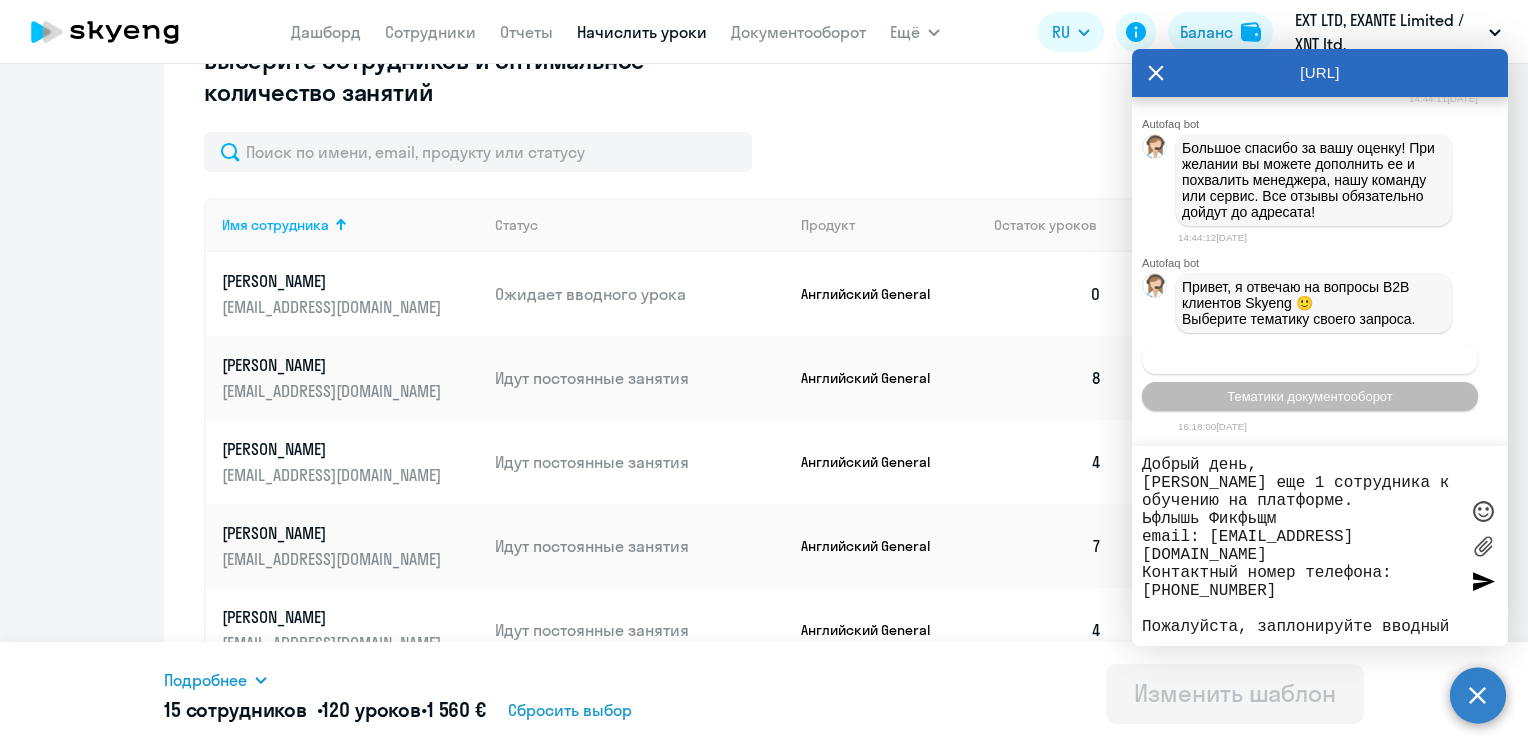 click on "Операционное сопровождение" at bounding box center [1310, 359] 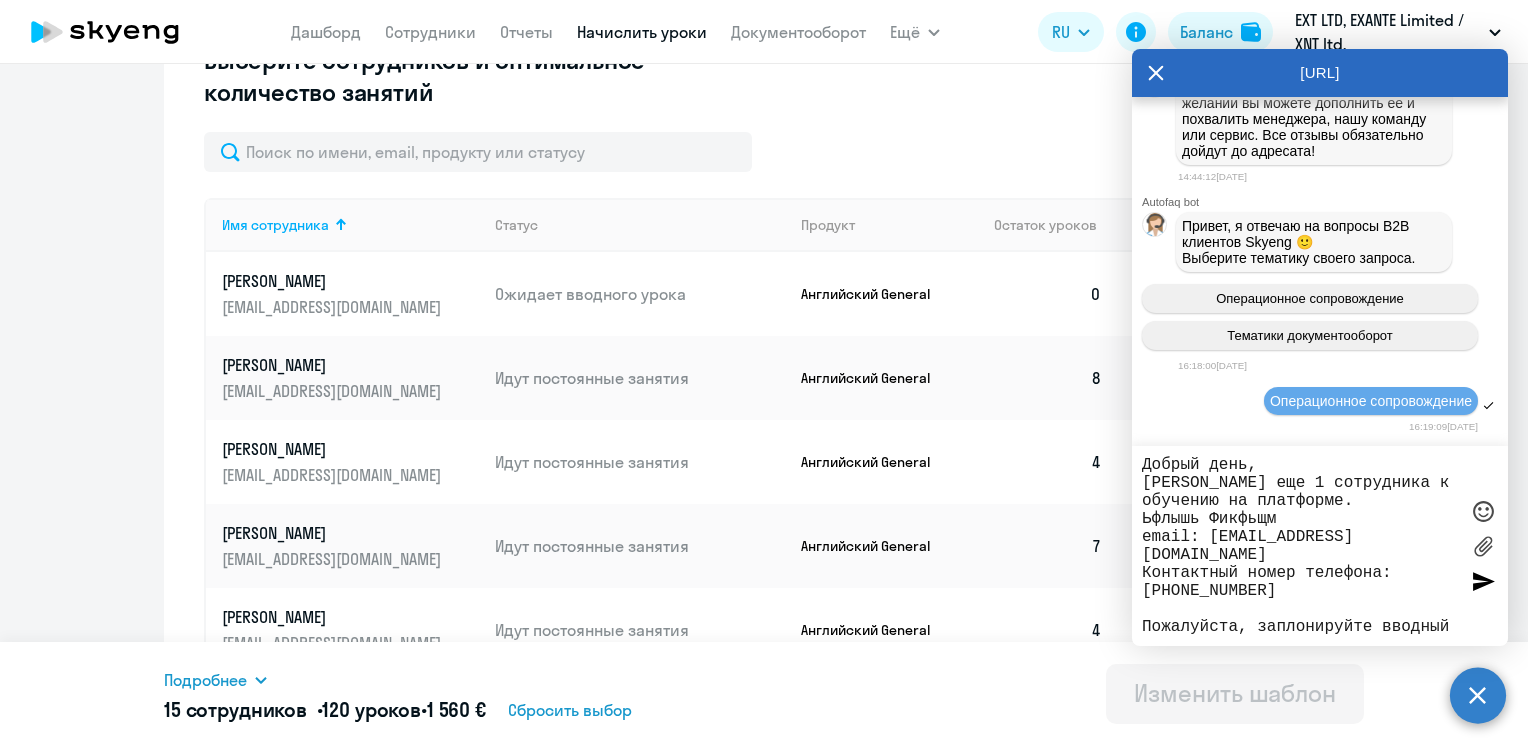 scroll, scrollTop: 32547, scrollLeft: 0, axis: vertical 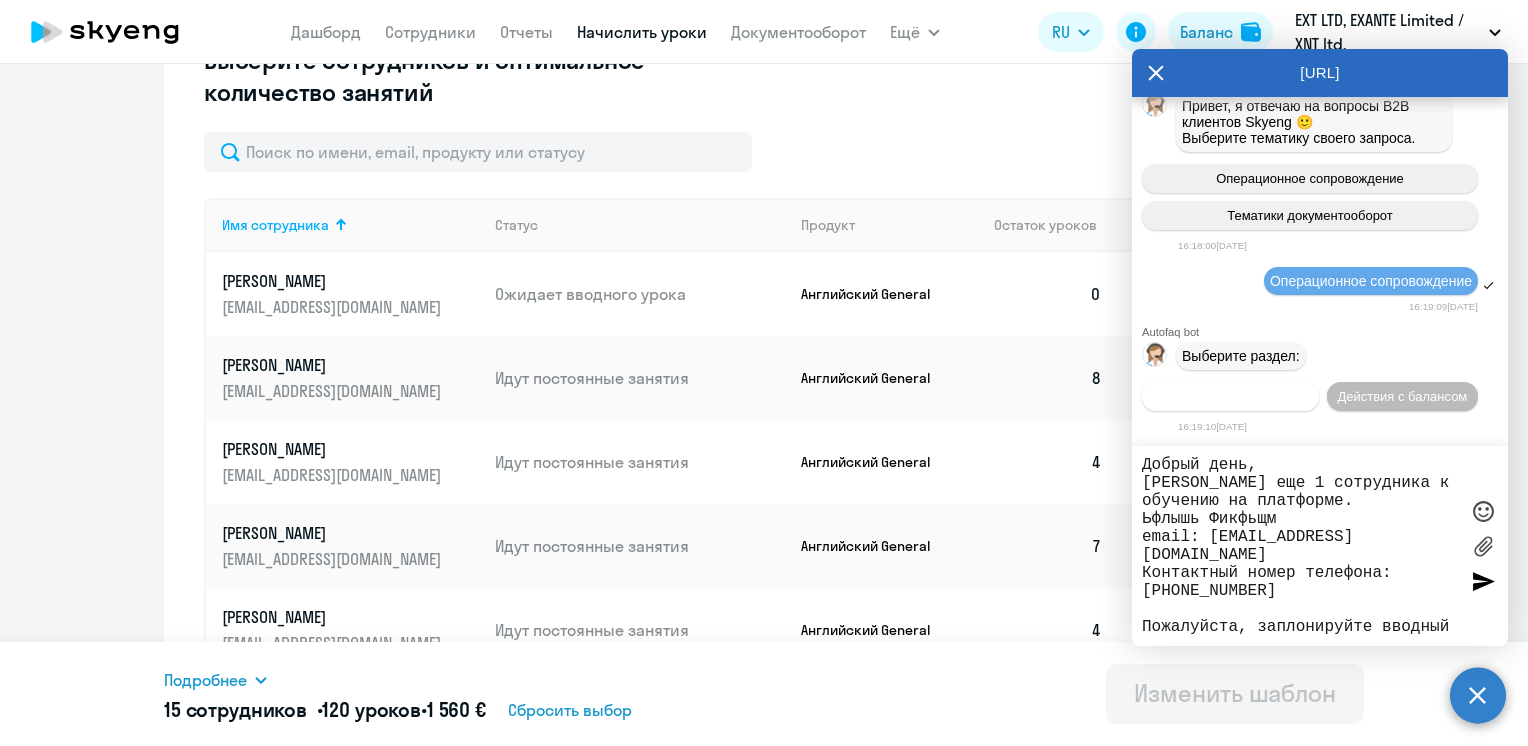 click on "Действия по сотрудникам" at bounding box center [1230, 396] 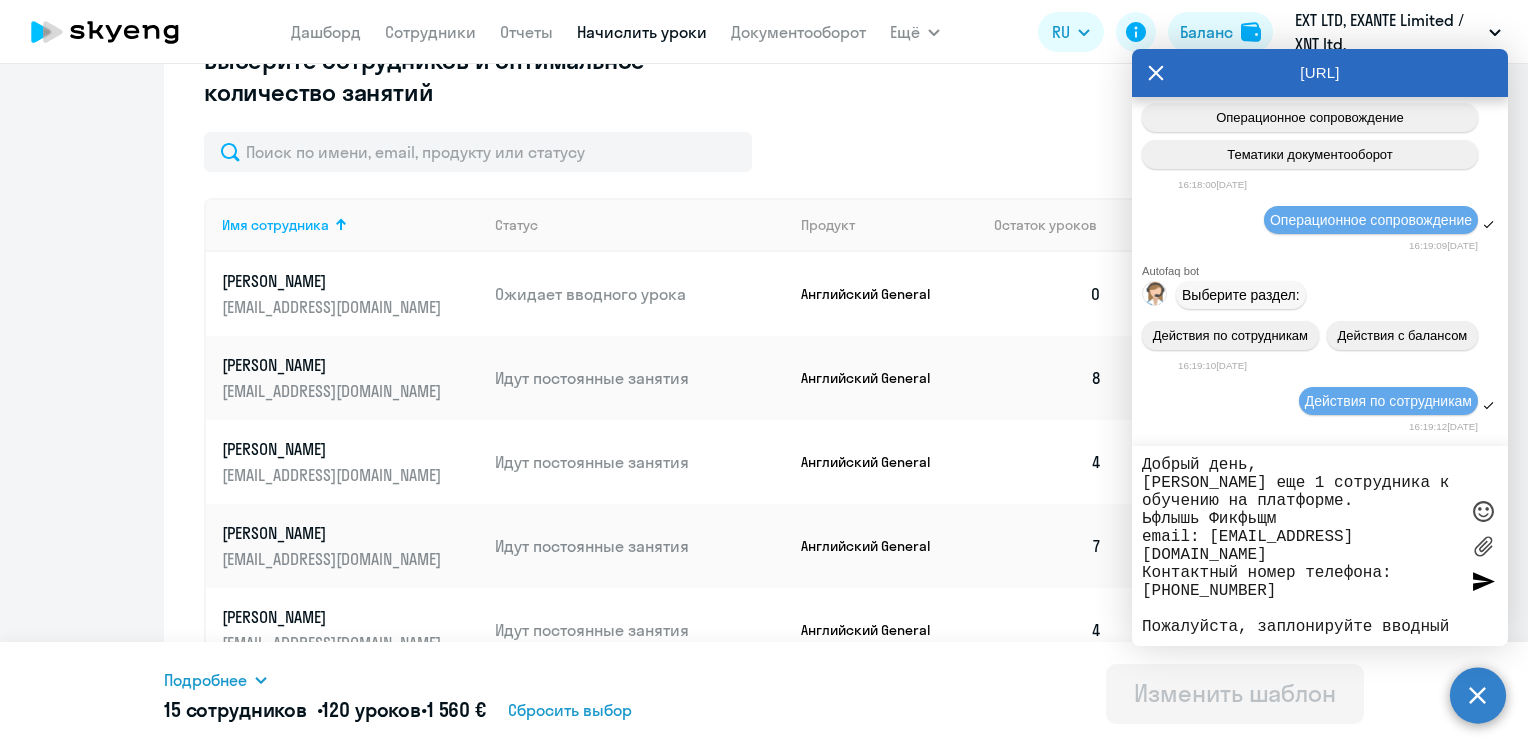 scroll, scrollTop: 32846, scrollLeft: 0, axis: vertical 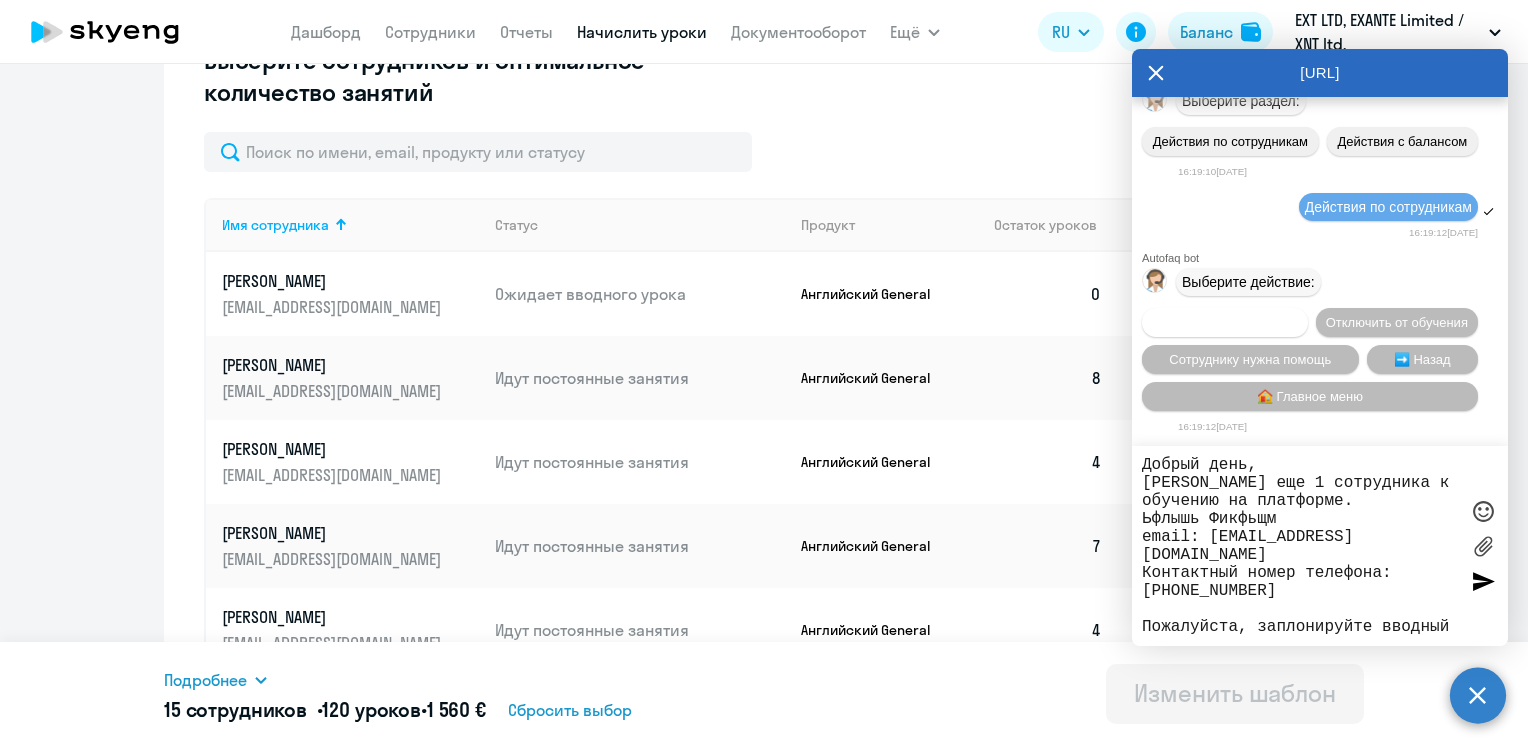 click on "Подключить к обучению" at bounding box center (1225, 322) 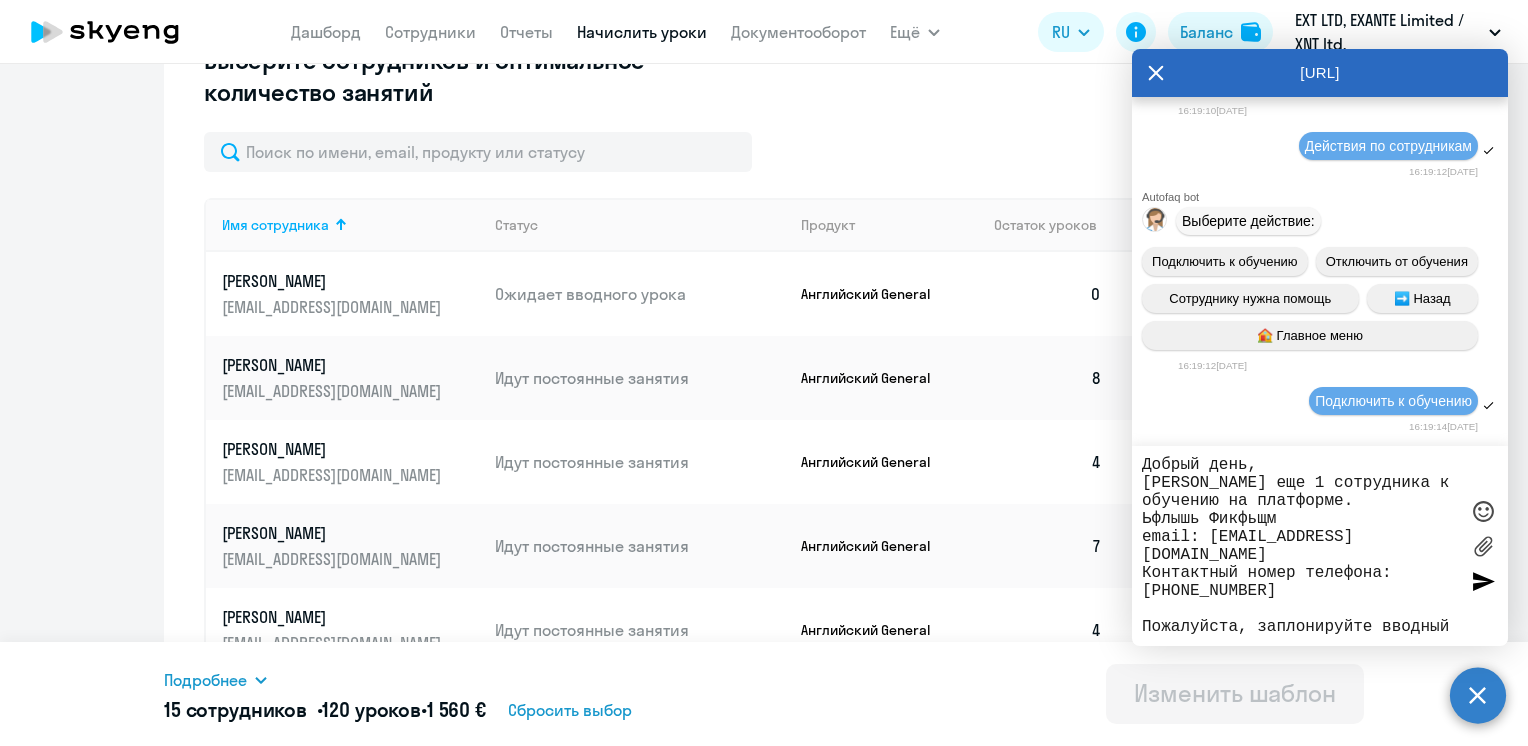 scroll, scrollTop: 33105, scrollLeft: 0, axis: vertical 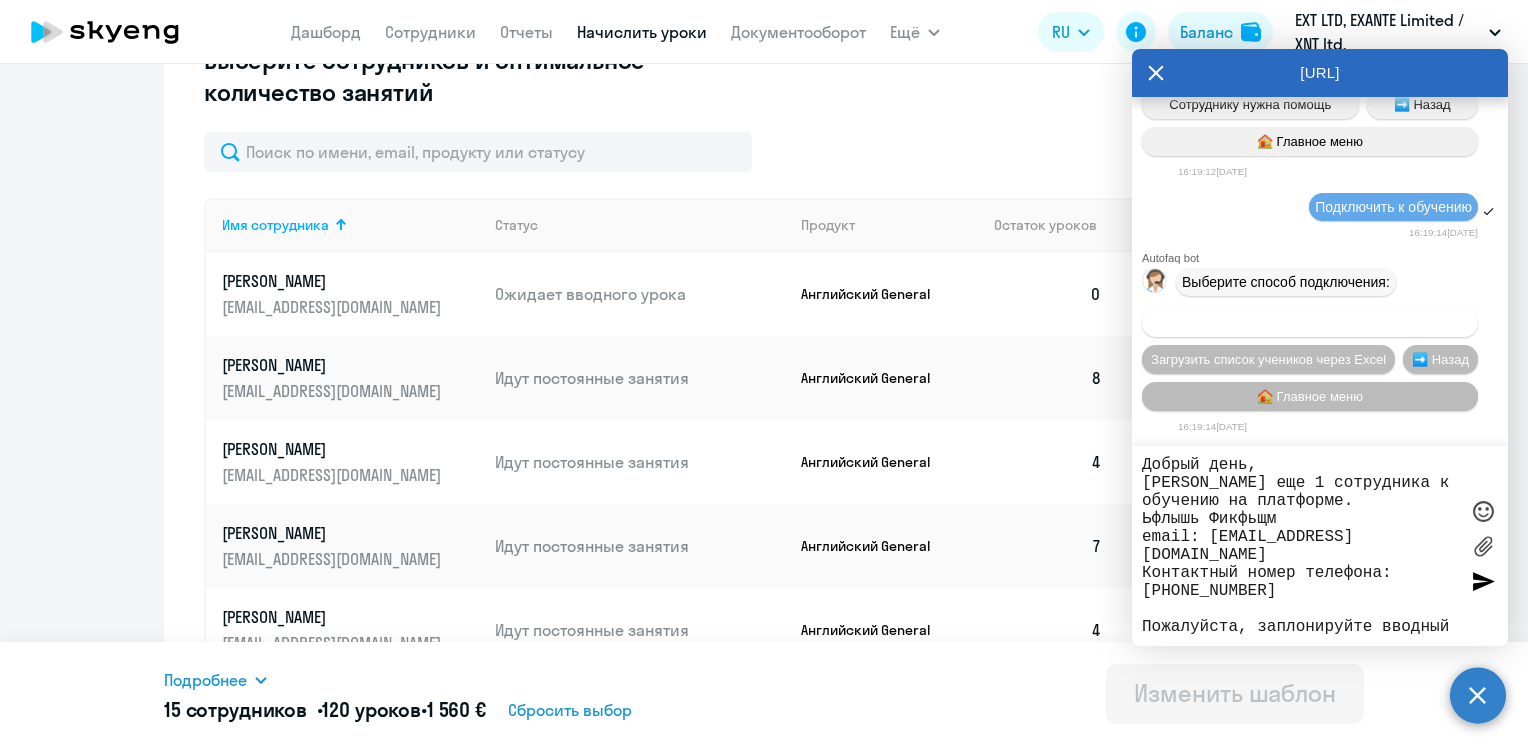 click on "Добавить учеников вручную" at bounding box center [1310, 322] 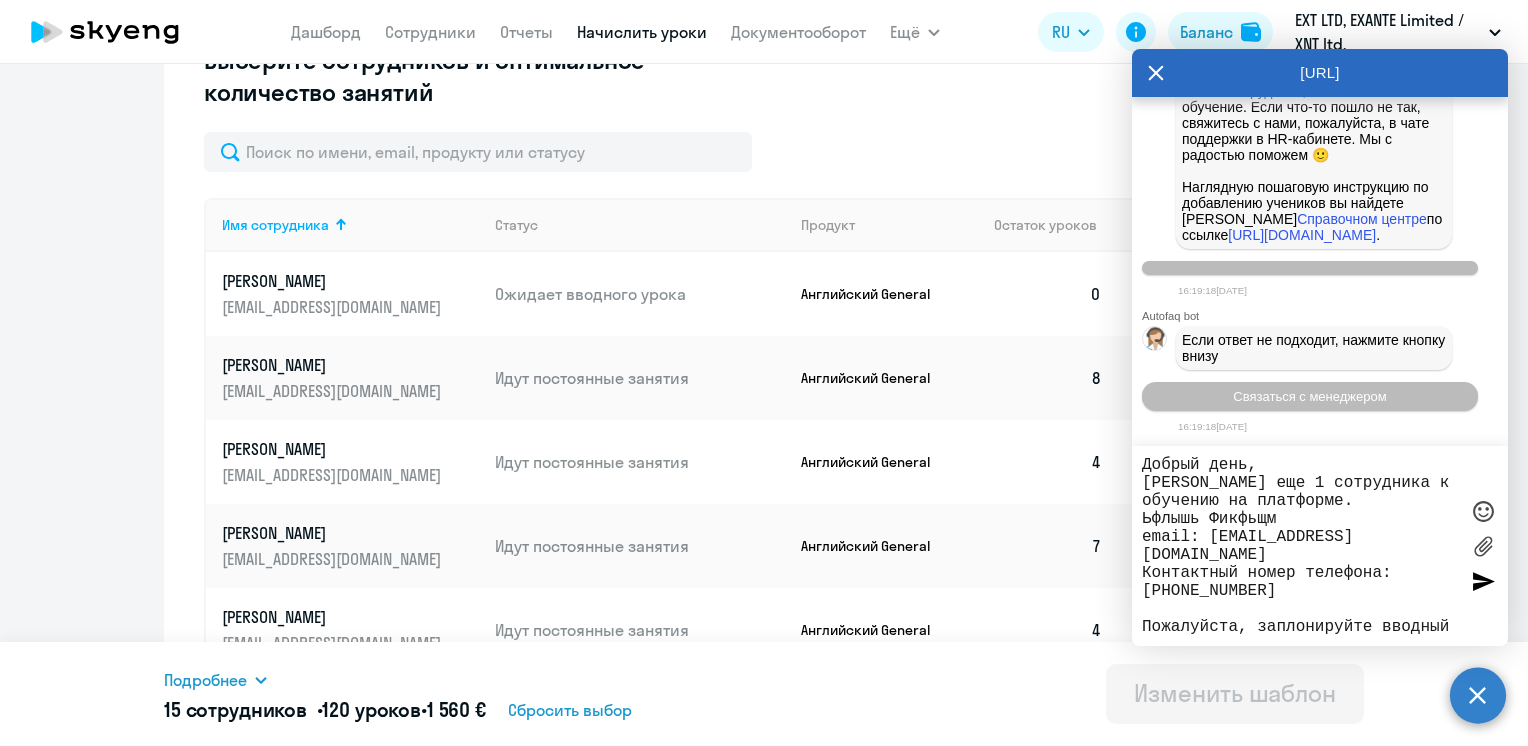scroll, scrollTop: 34132, scrollLeft: 0, axis: vertical 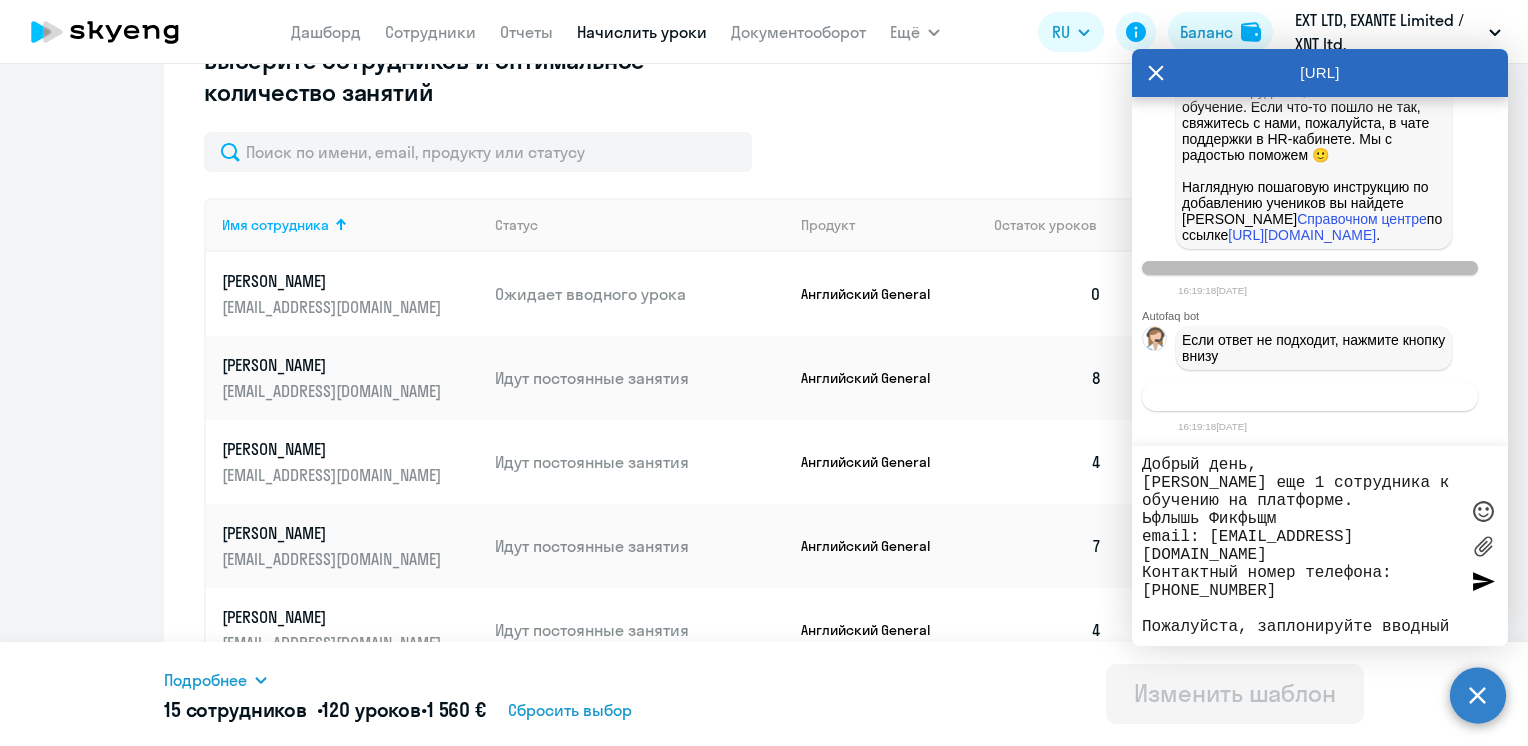 click on "Связаться с менеджером" at bounding box center [1309, 396] 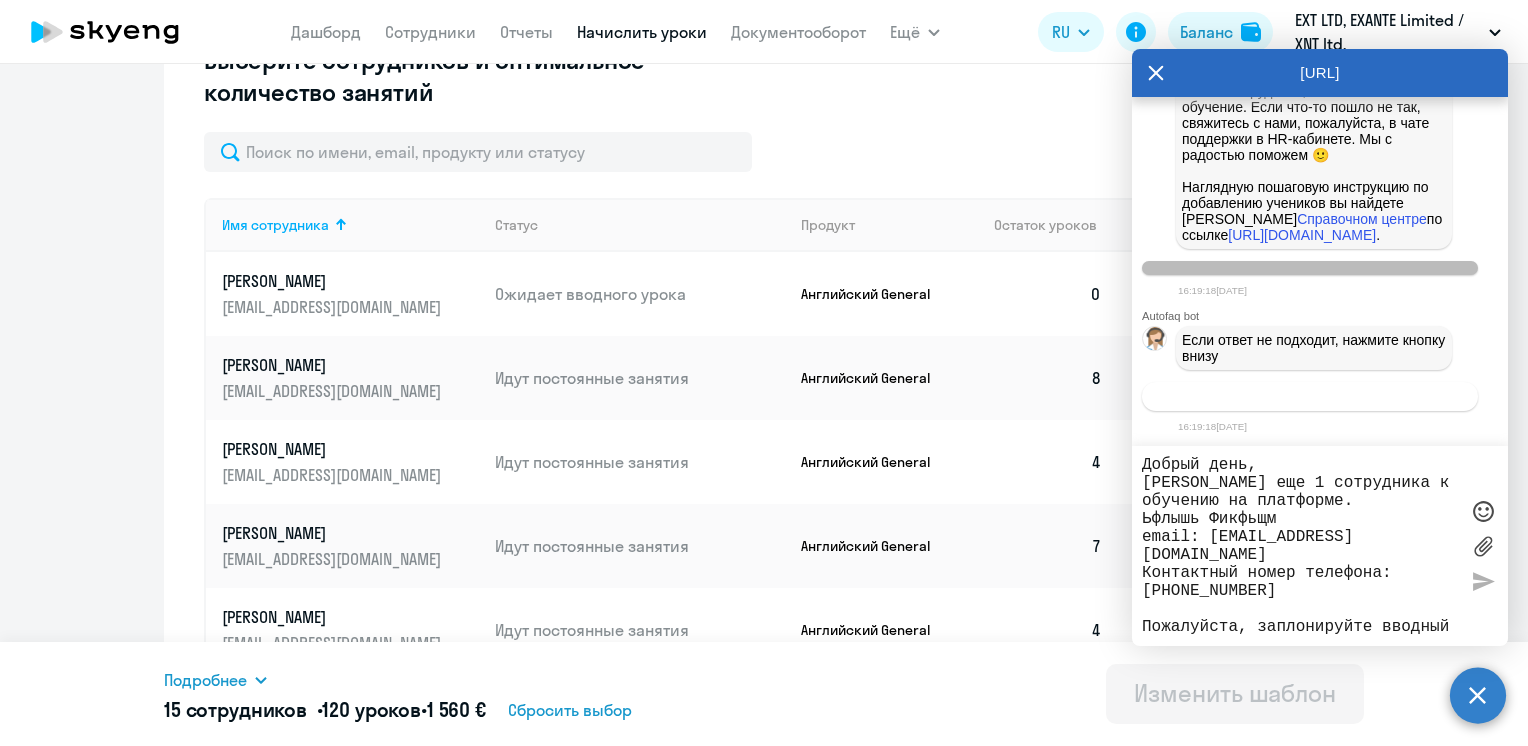scroll, scrollTop: 34194, scrollLeft: 0, axis: vertical 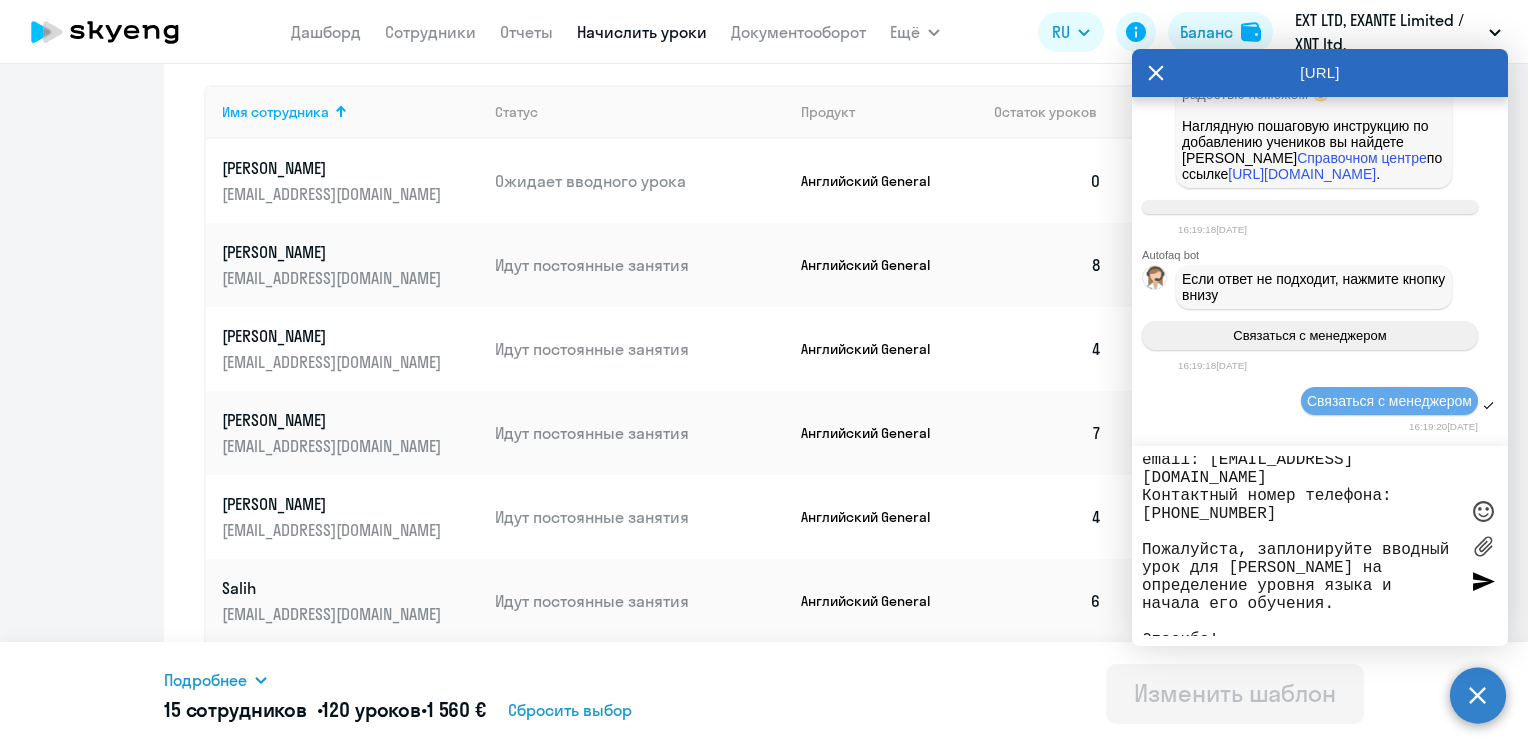 click at bounding box center (1483, 581) 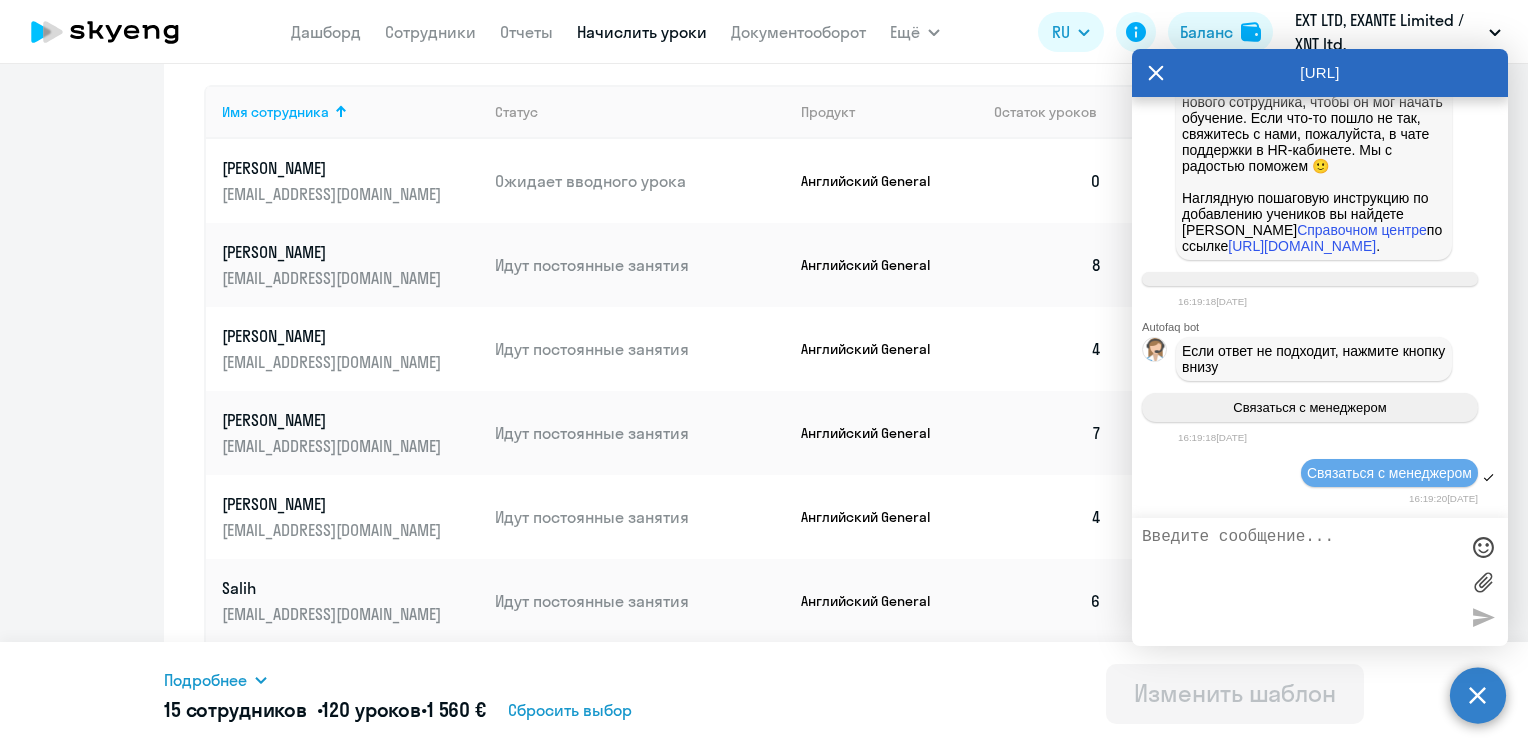 scroll, scrollTop: 0, scrollLeft: 0, axis: both 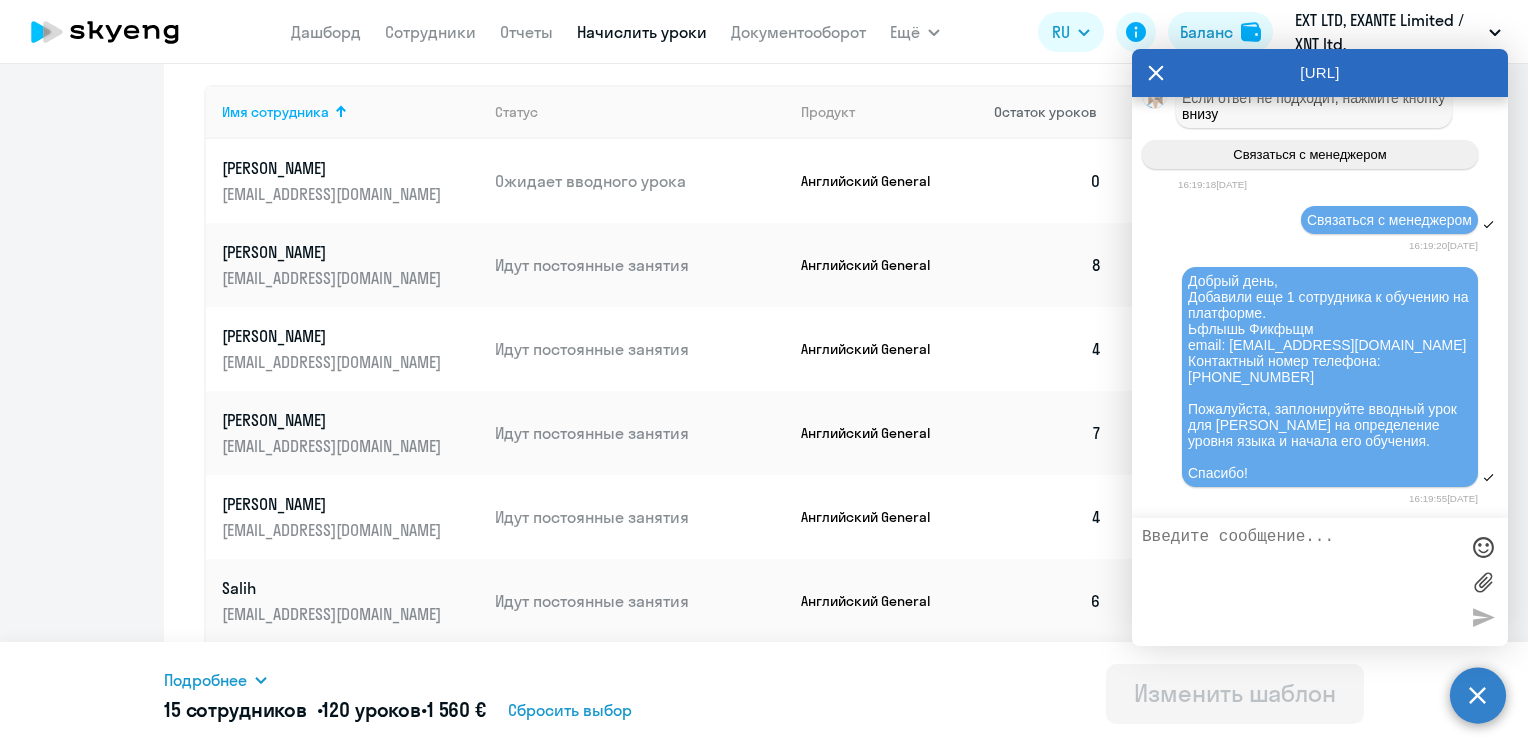 click on "Остаток уроков" 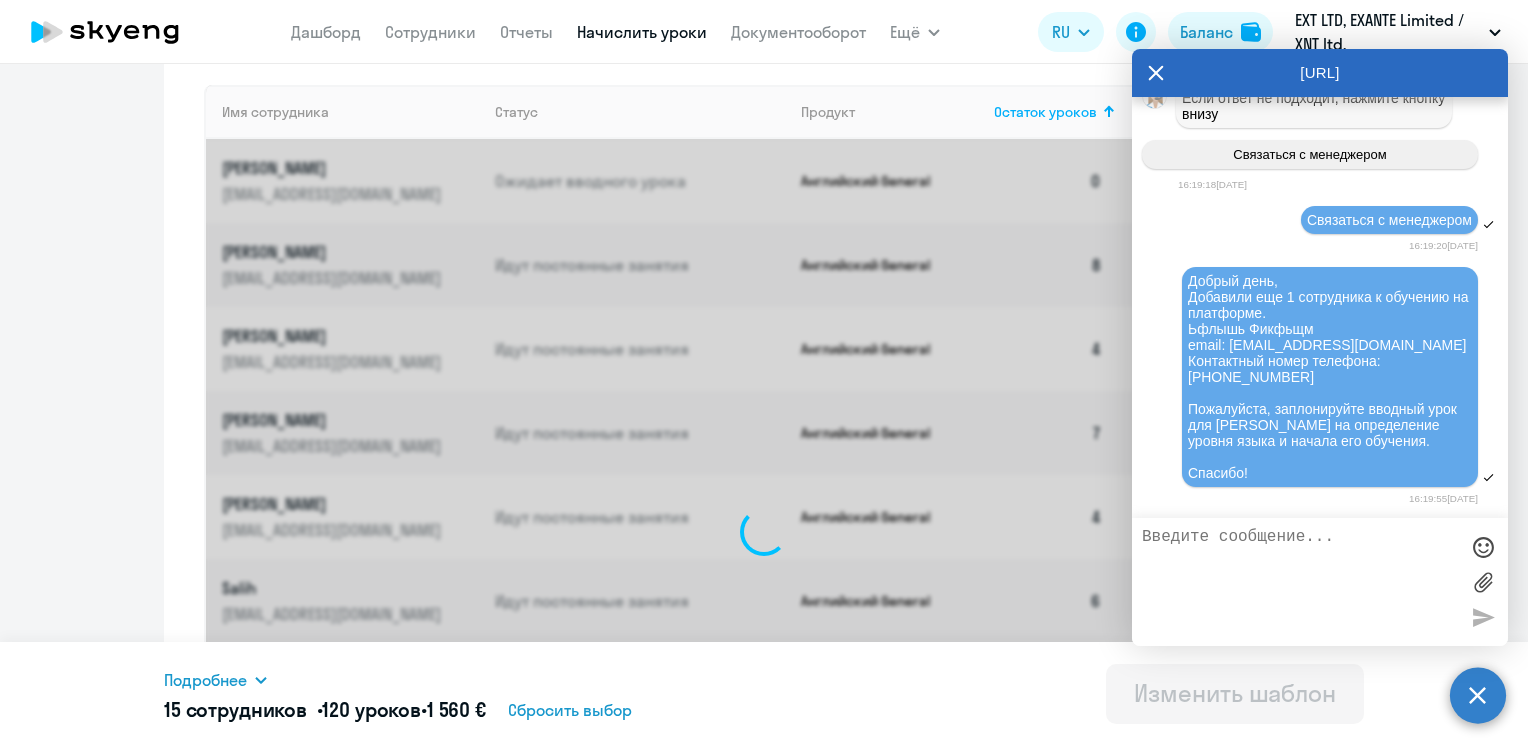 click 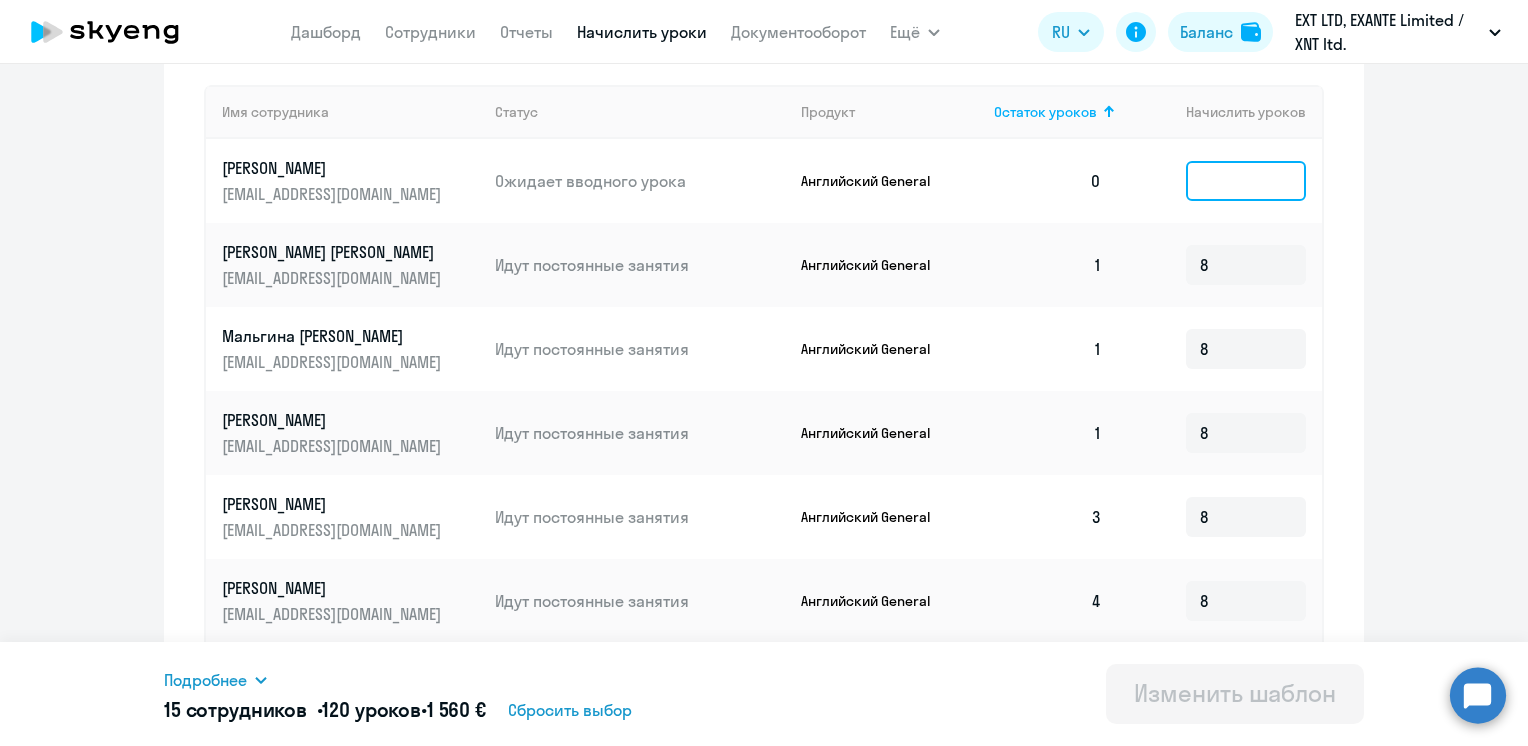 click 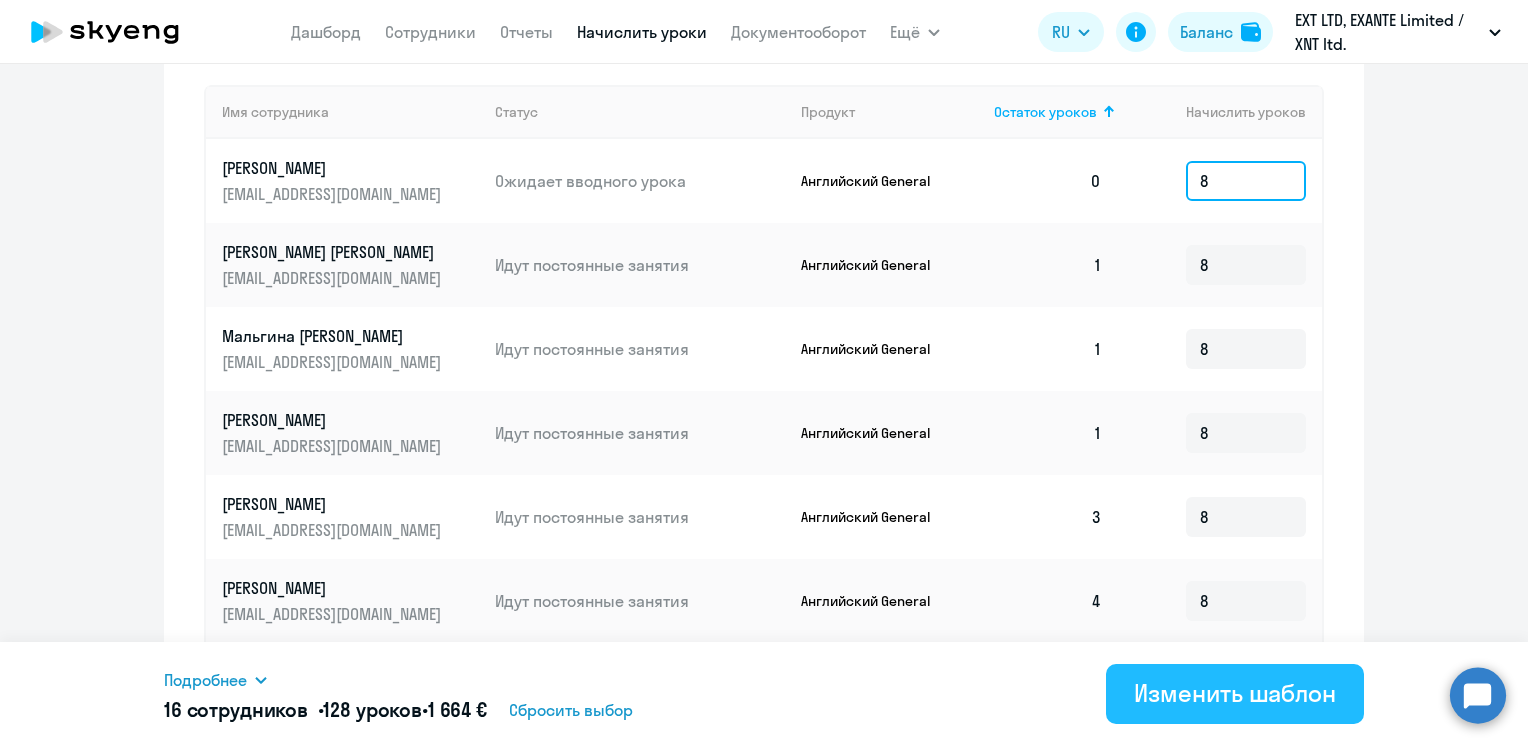 type on "8" 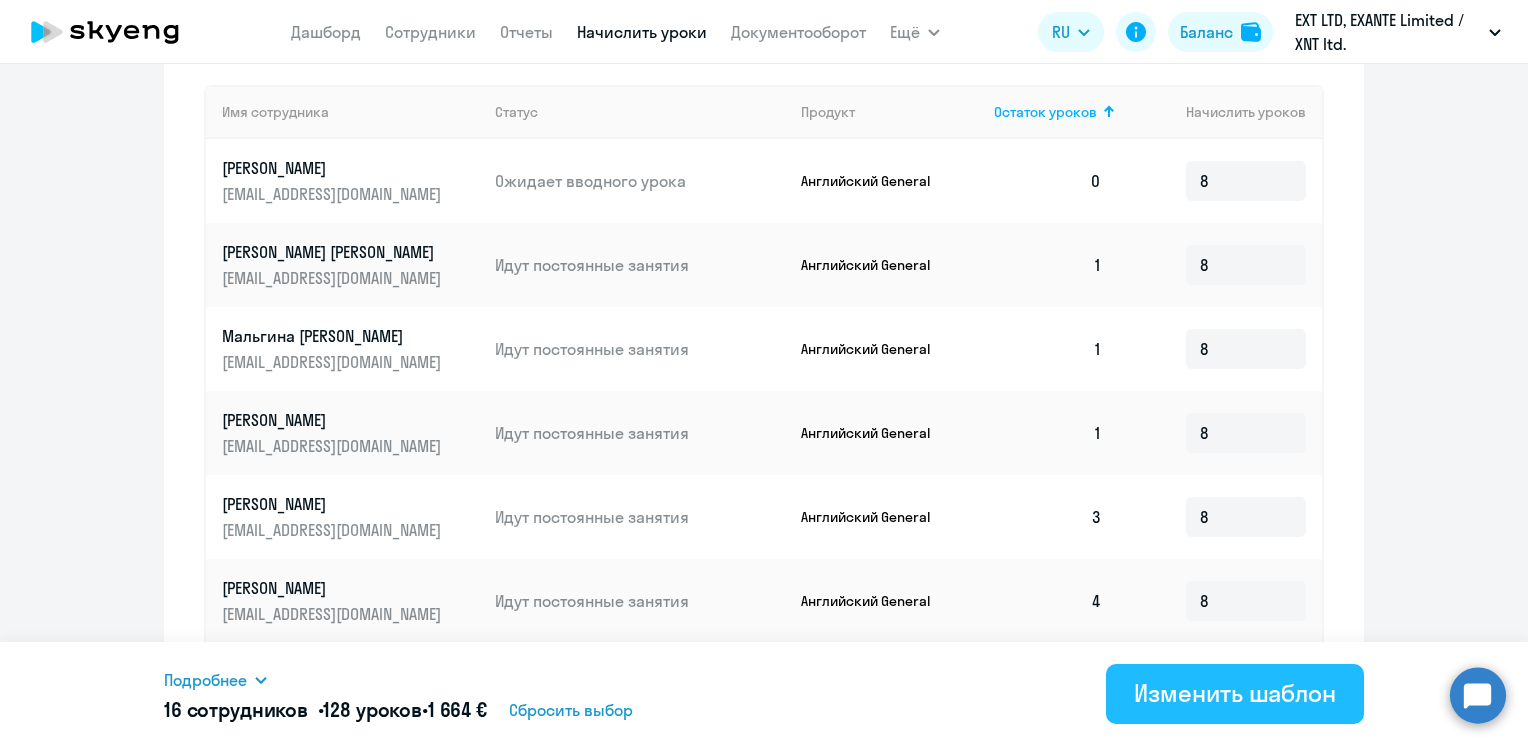 click on "Изменить шаблон" at bounding box center [1235, 693] 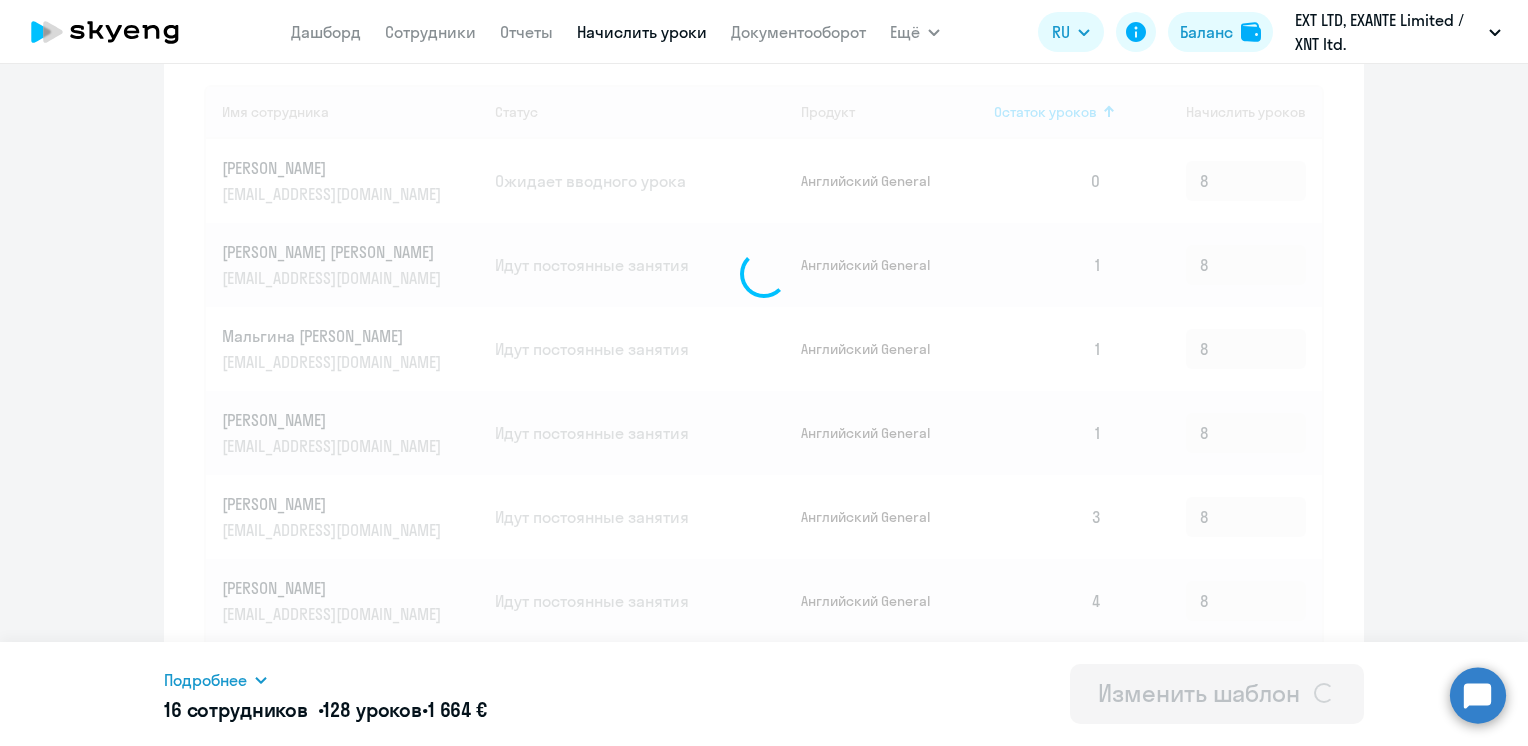 scroll, scrollTop: 0, scrollLeft: 0, axis: both 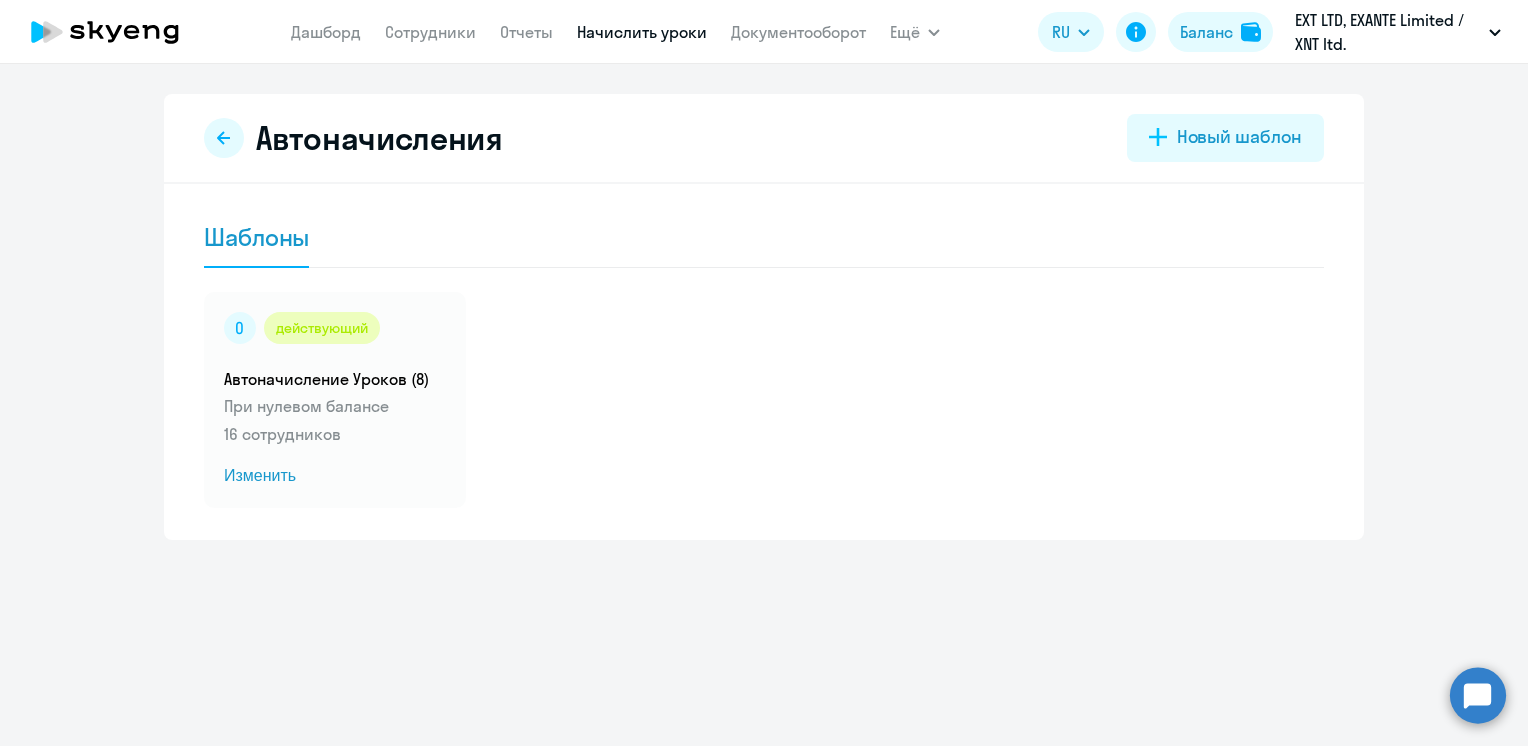 drag, startPoint x: 1464, startPoint y: 686, endPoint x: 1476, endPoint y: 674, distance: 16.970562 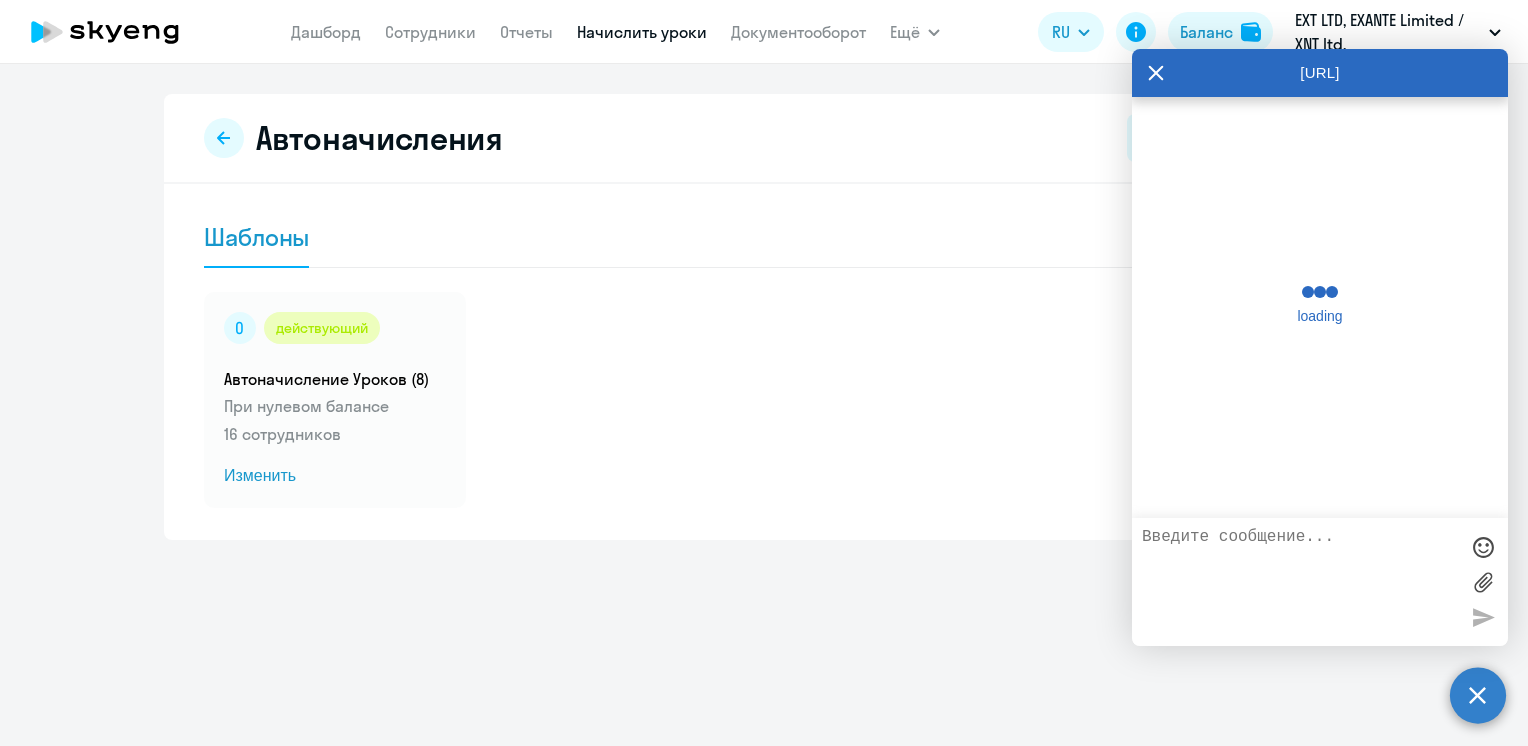 scroll, scrollTop: 421, scrollLeft: 0, axis: vertical 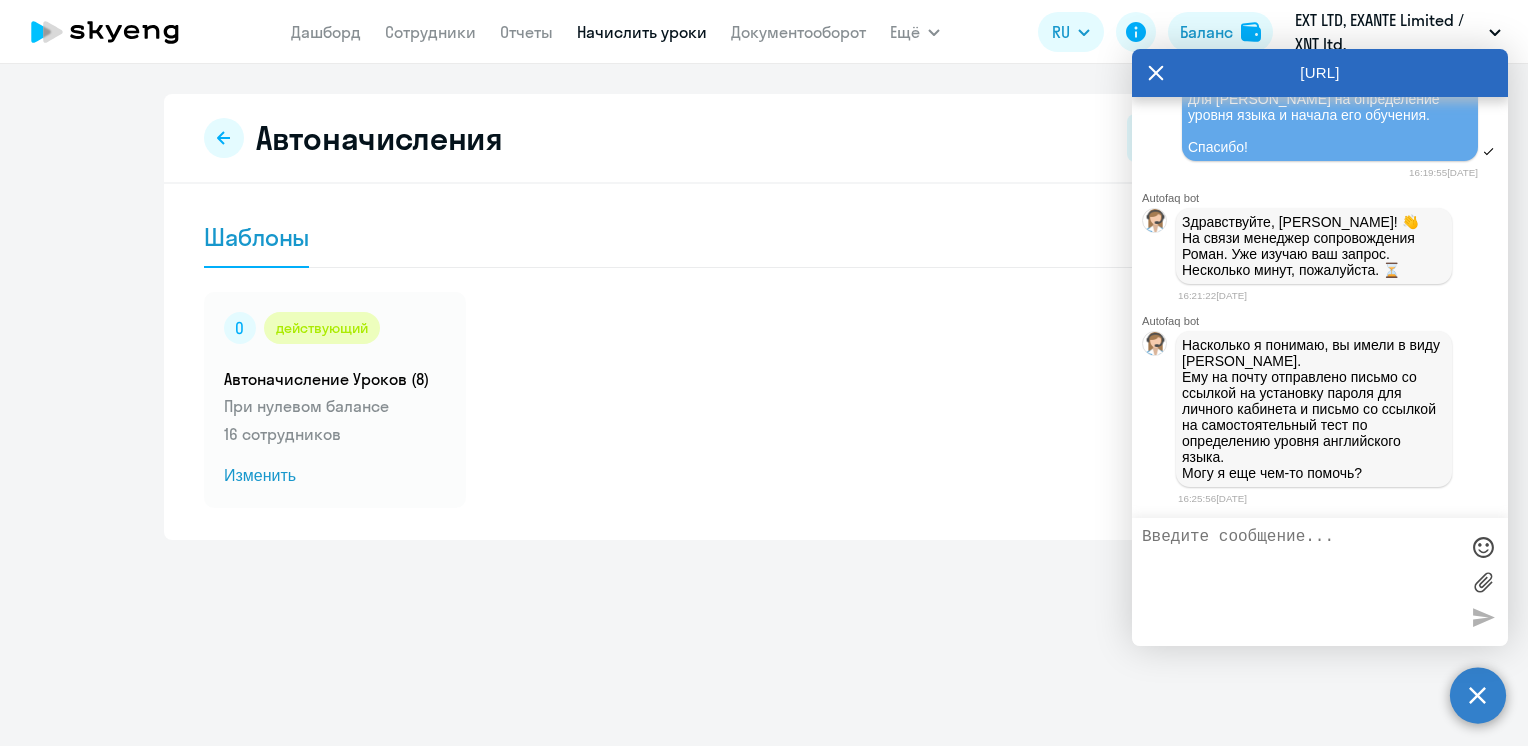click at bounding box center [1300, 582] 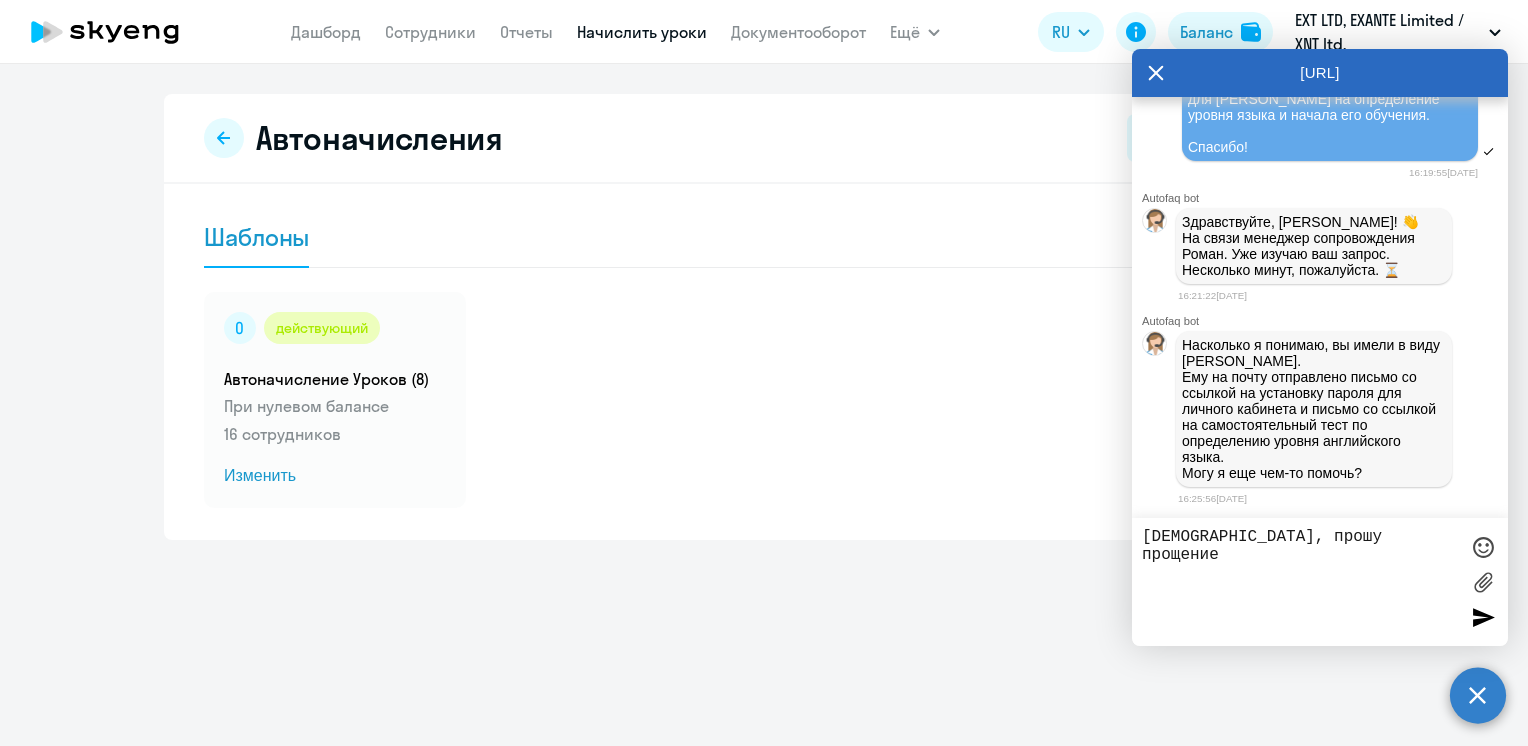 click at bounding box center [1483, 547] 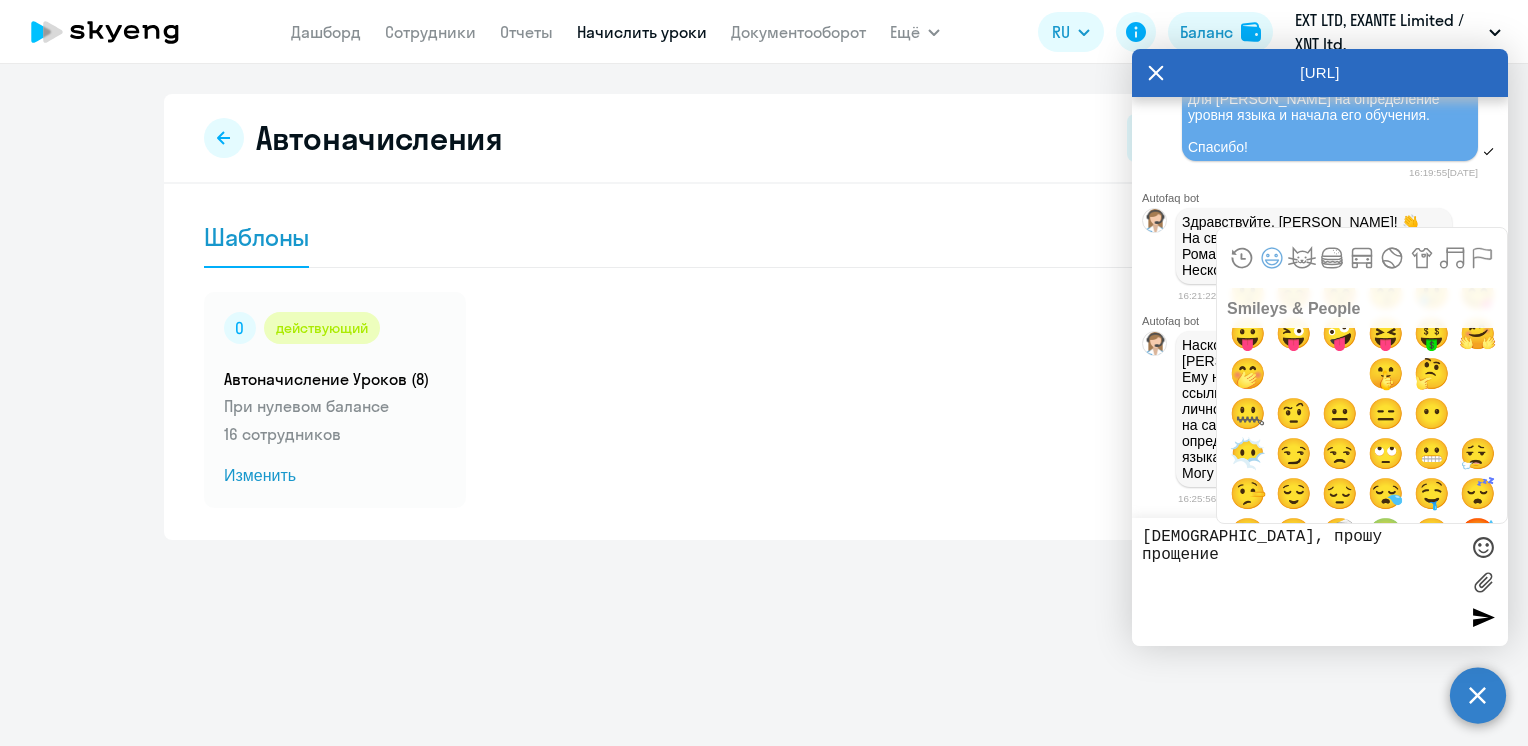 scroll, scrollTop: 0, scrollLeft: 0, axis: both 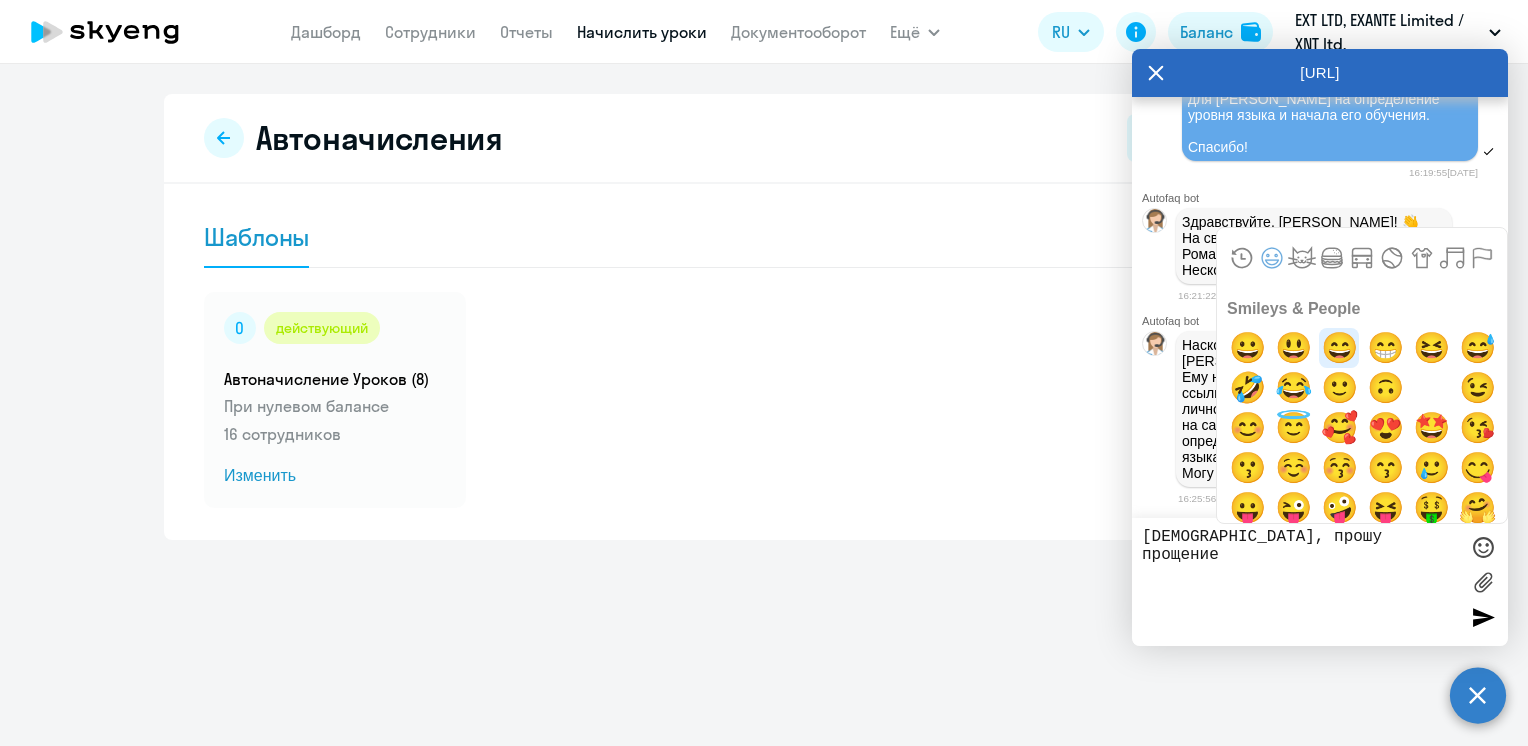 click on "😄" at bounding box center (1339, 348) 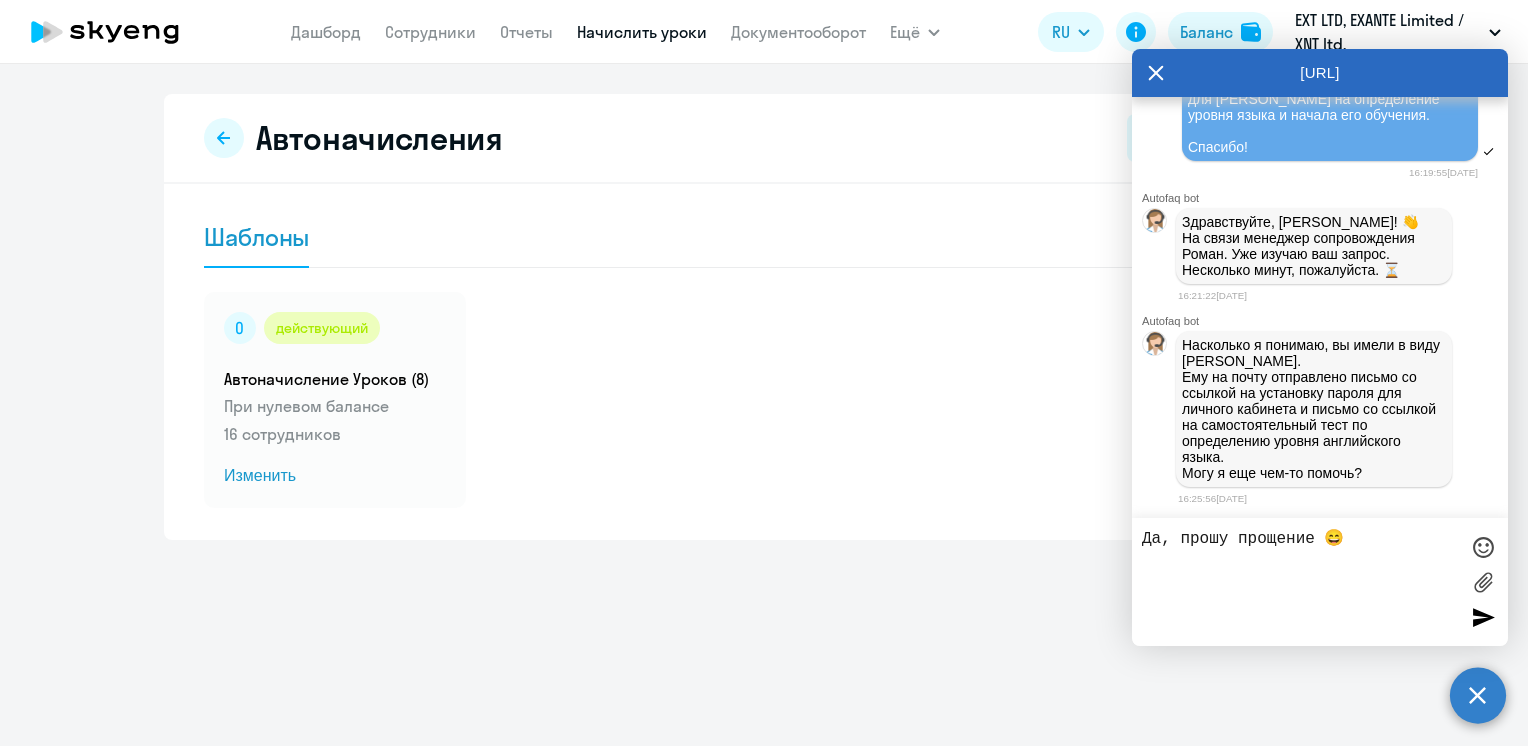 click on "Да, прошу прощение 😄" at bounding box center (1300, 582) 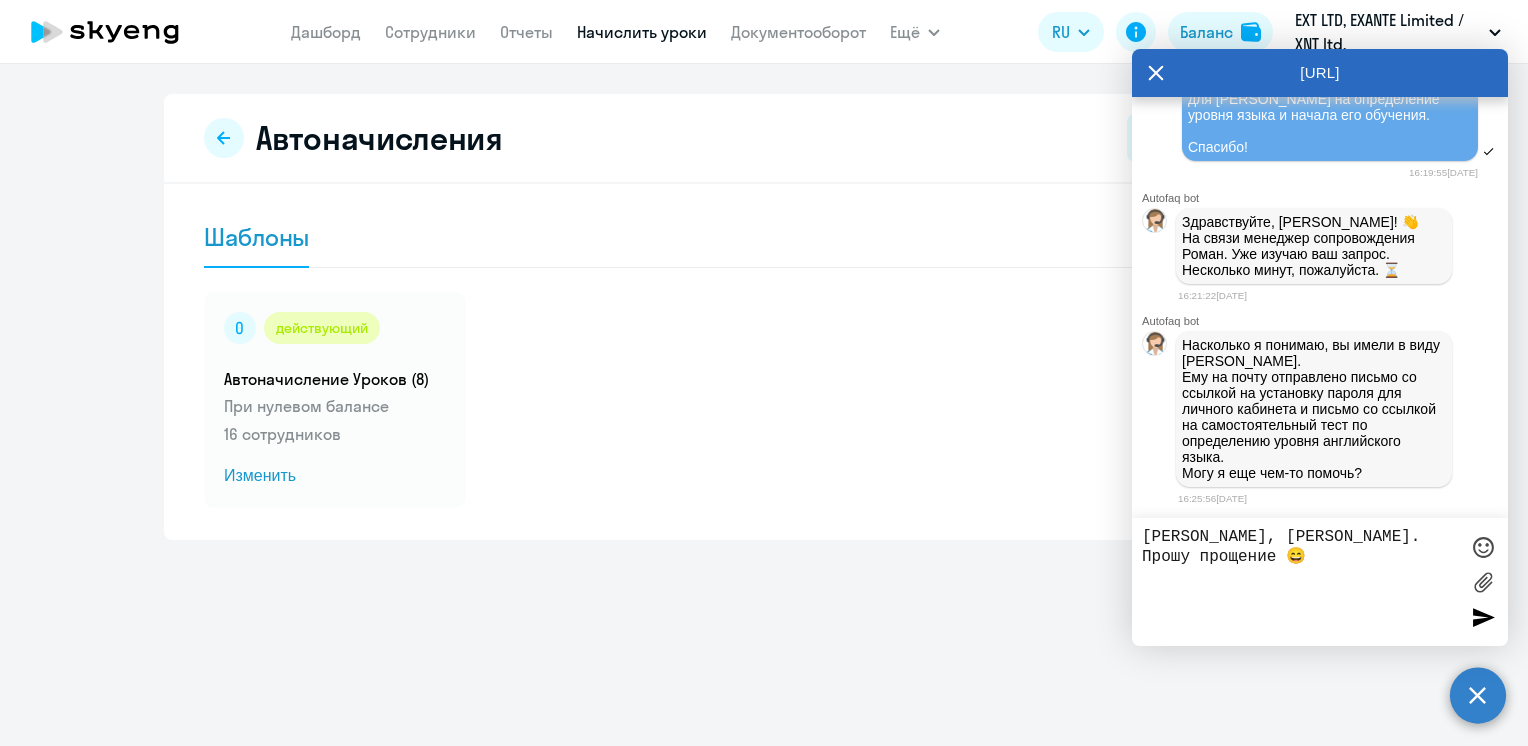 click on "[PERSON_NAME], [PERSON_NAME]. Прошу прощение 😄" at bounding box center (1300, 582) 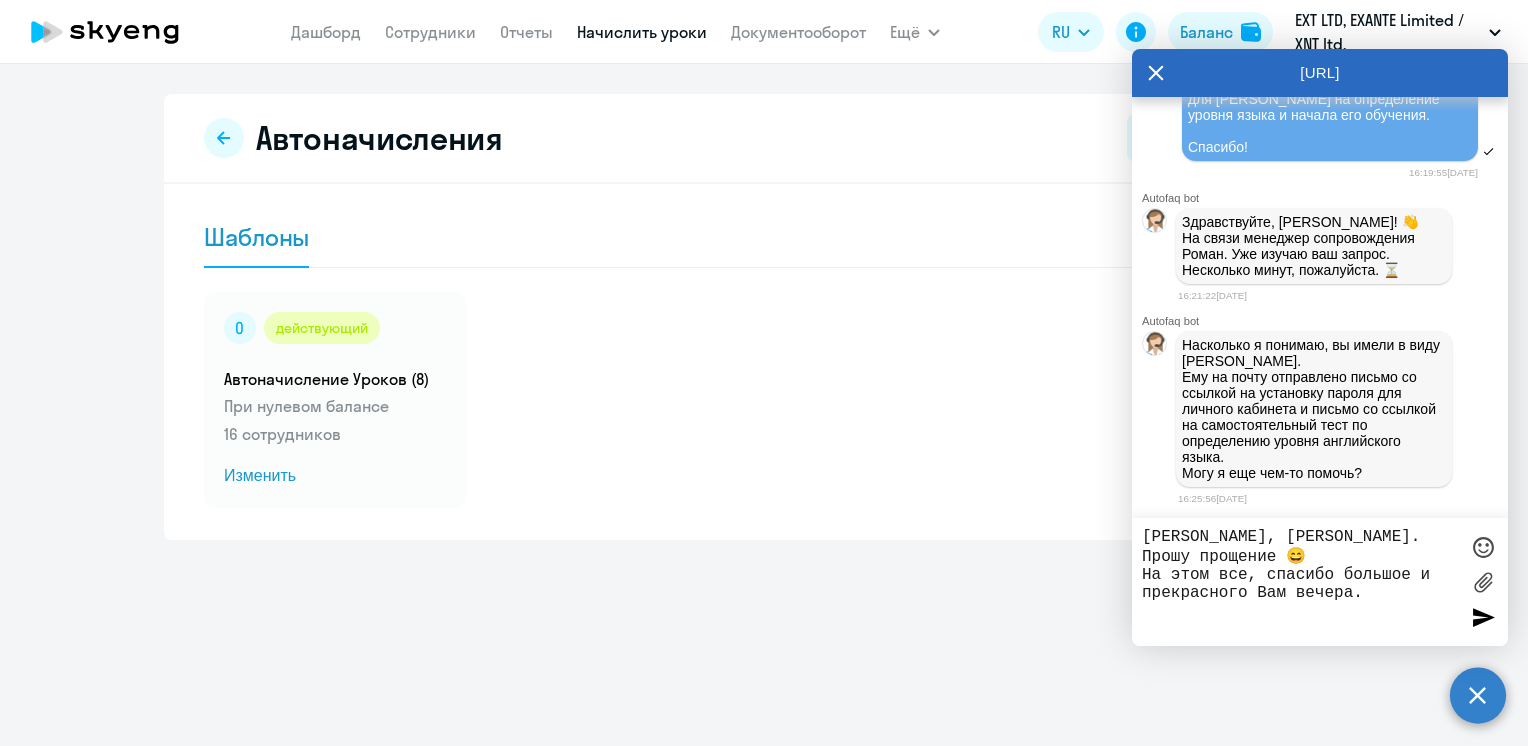 type on "[PERSON_NAME], [PERSON_NAME]. Прошу прощение 😄
На этом все, спасибо большое и прекрасного Вам вечера." 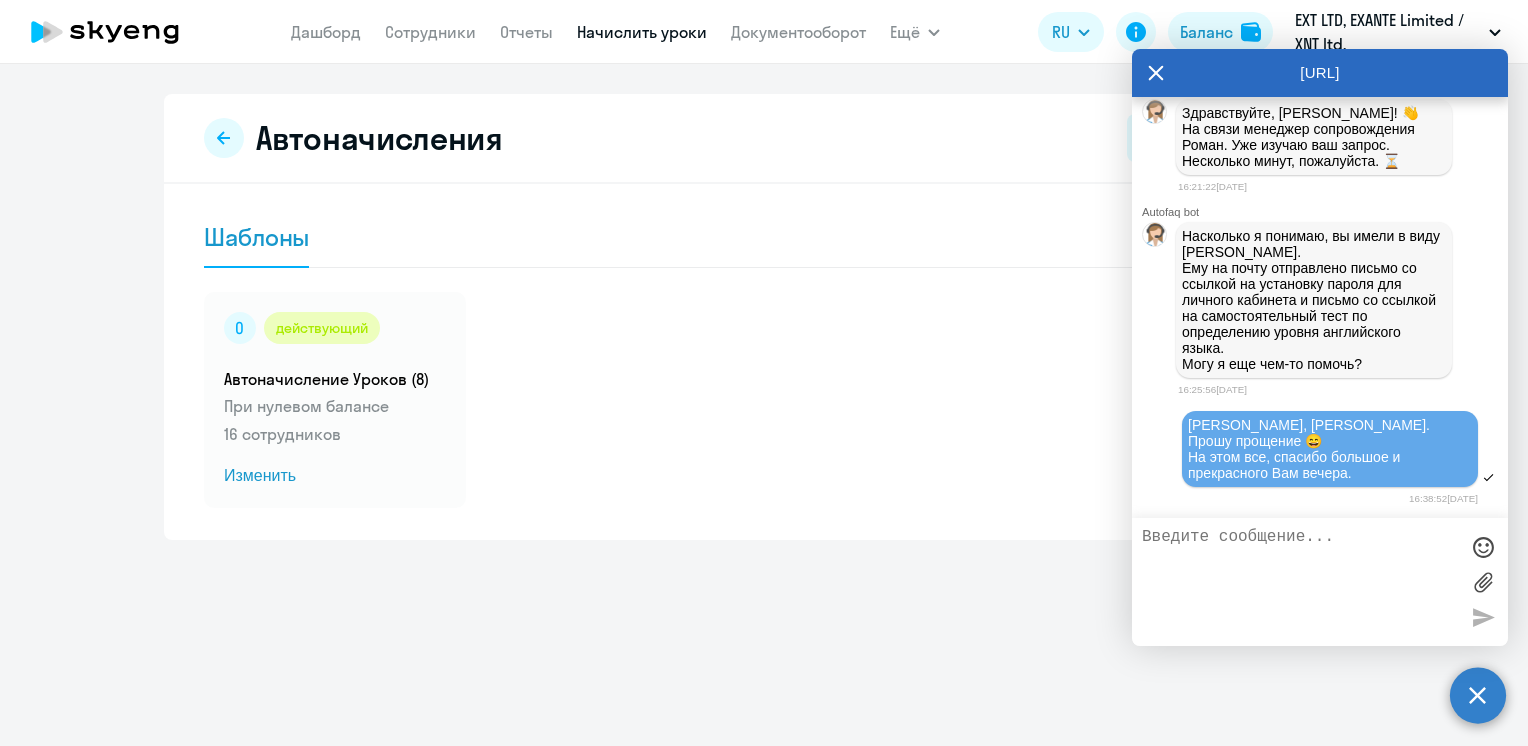 scroll, scrollTop: 34844, scrollLeft: 0, axis: vertical 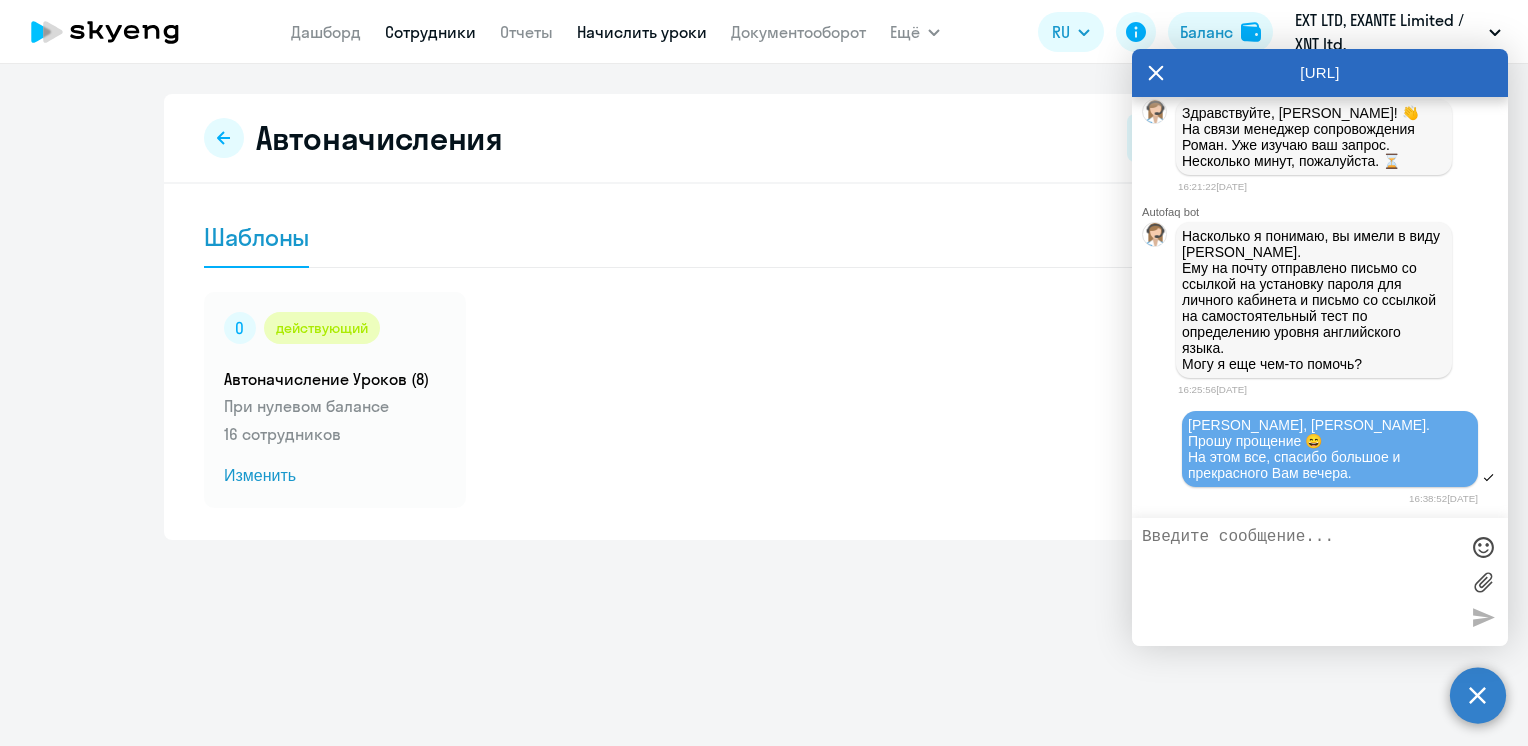 type 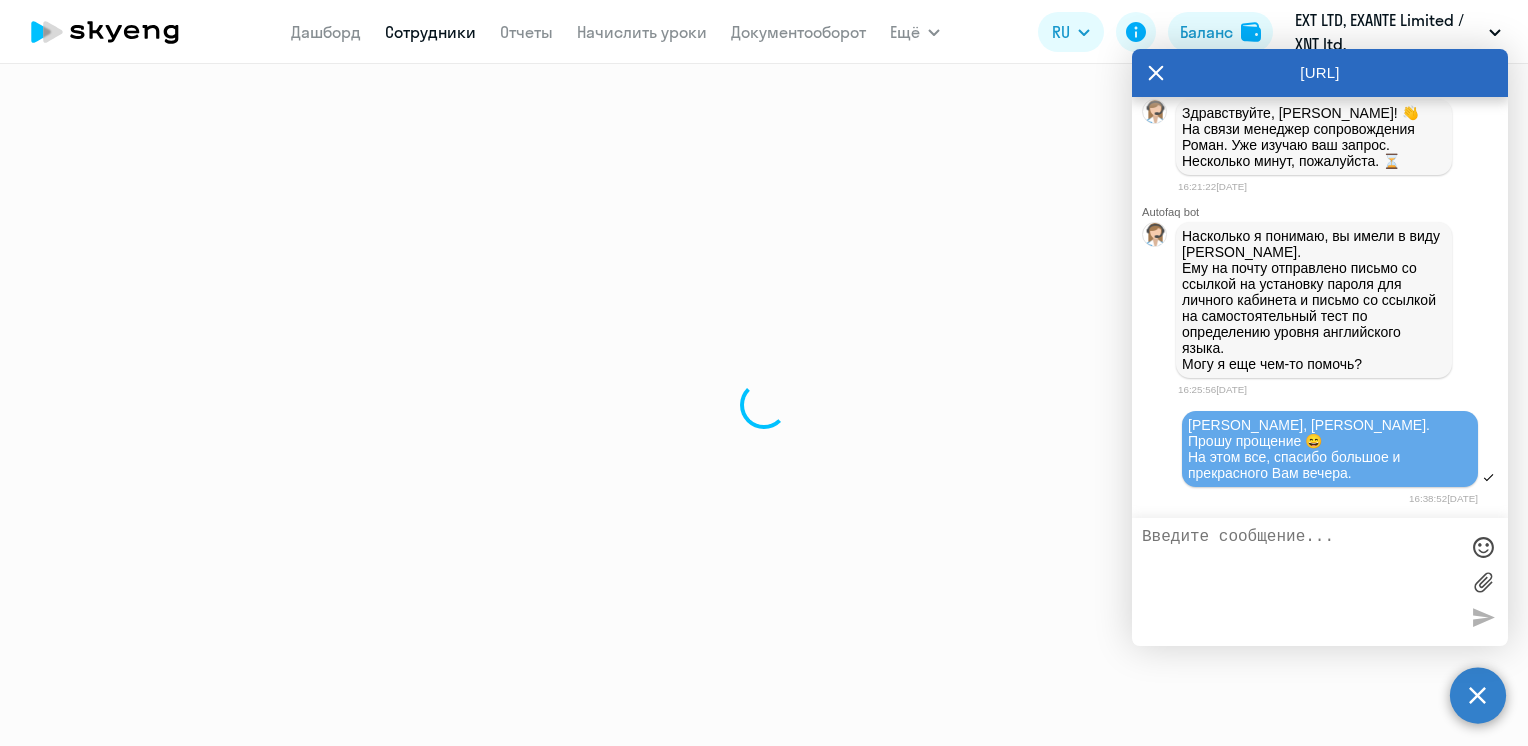 select on "30" 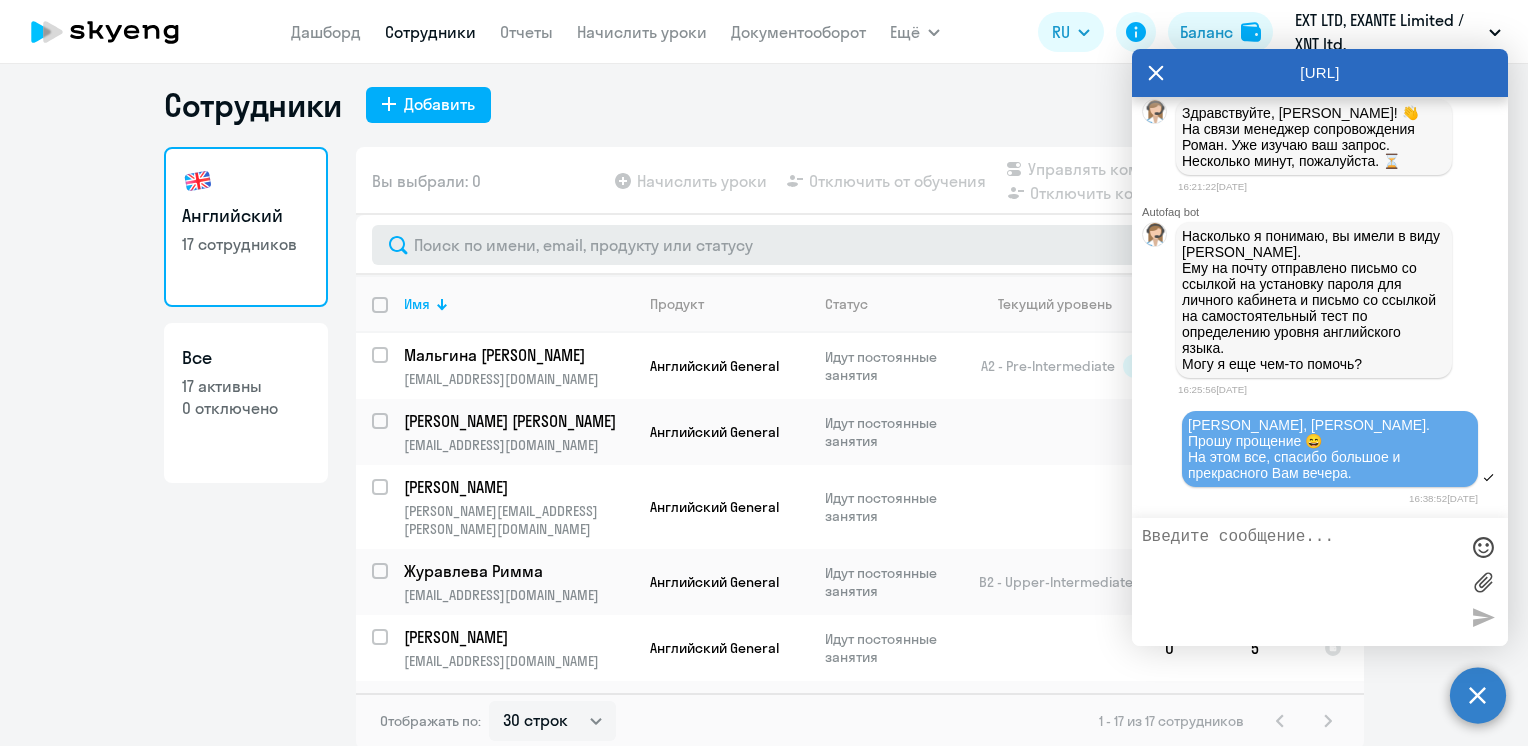 scroll, scrollTop: 12, scrollLeft: 0, axis: vertical 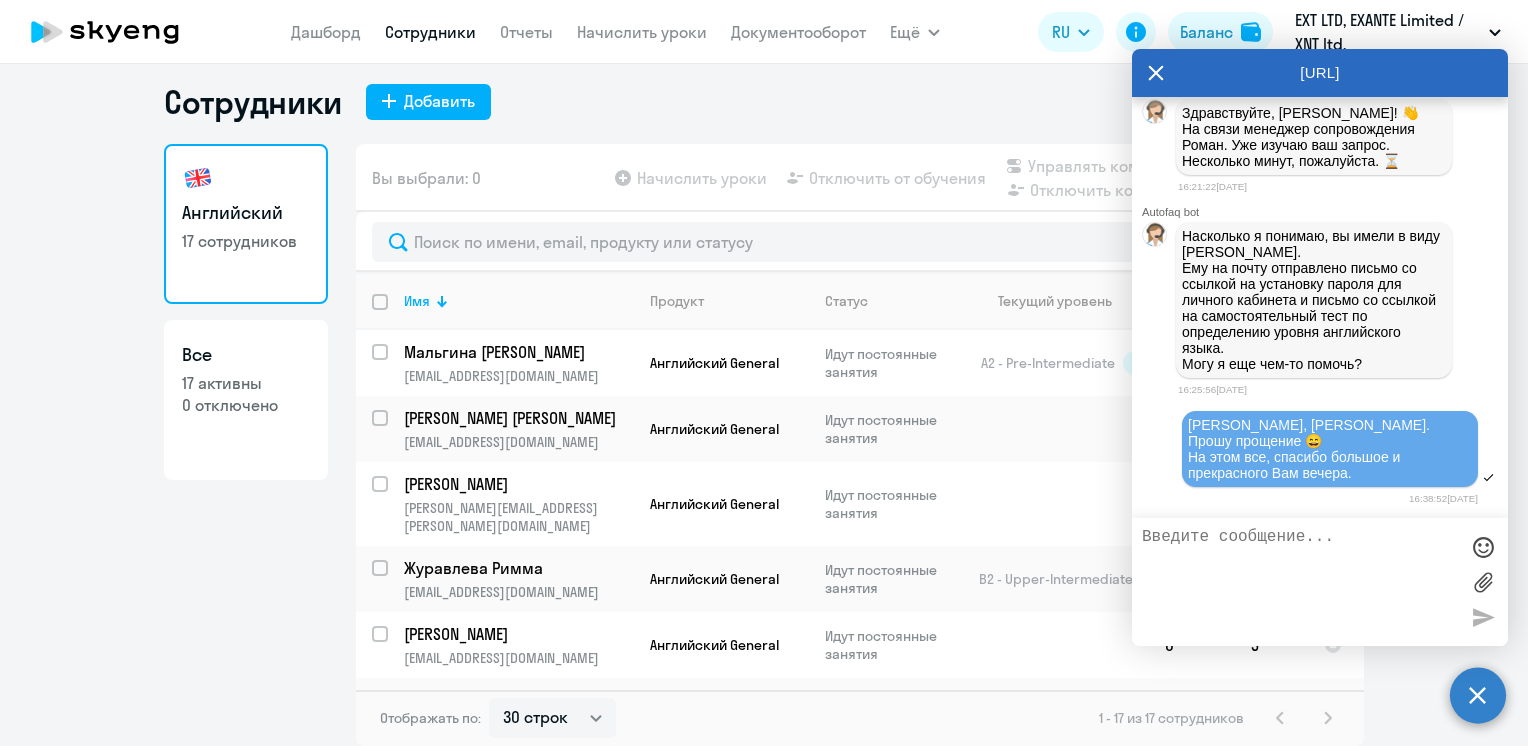 drag, startPoint x: 1155, startPoint y: 71, endPoint x: 1121, endPoint y: 136, distance: 73.3553 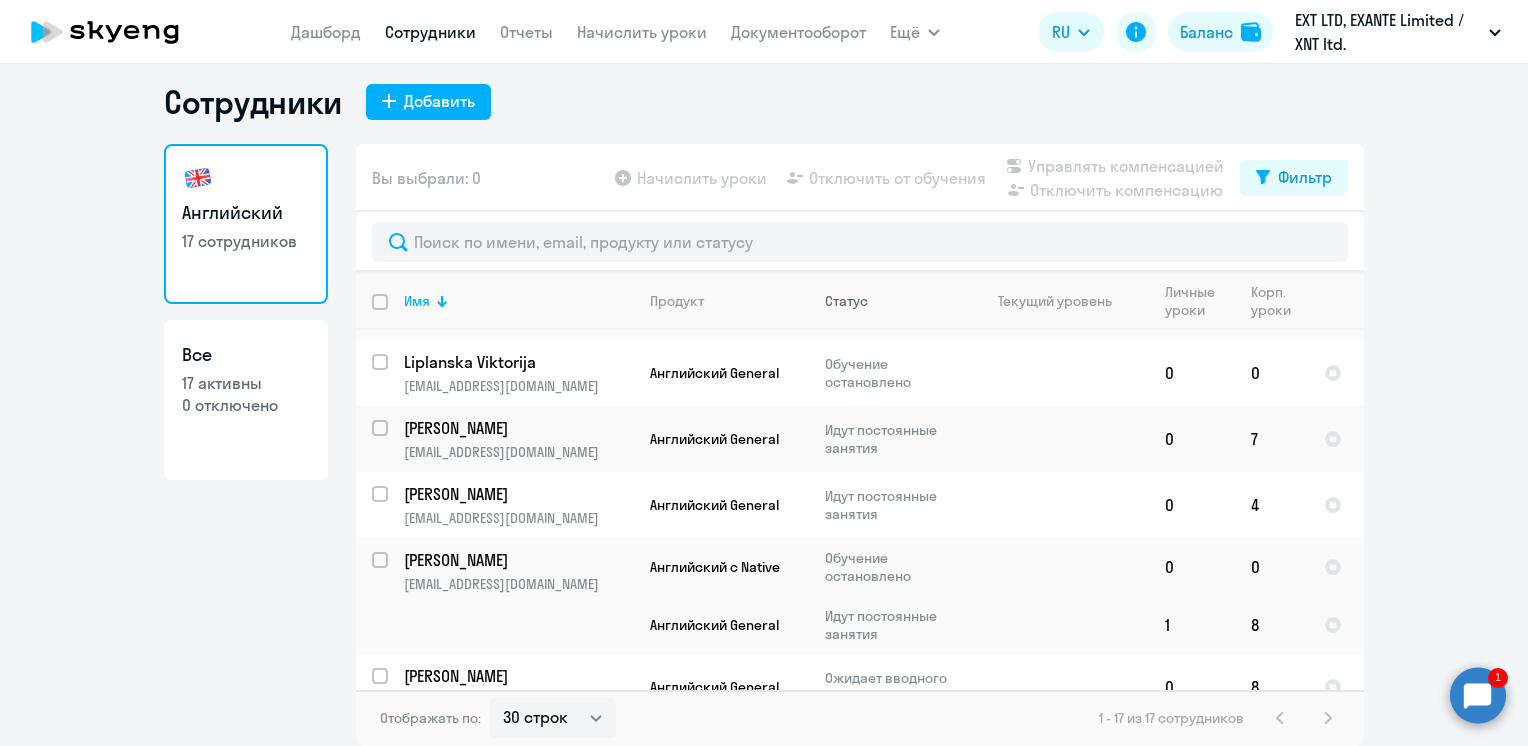 scroll, scrollTop: 820, scrollLeft: 0, axis: vertical 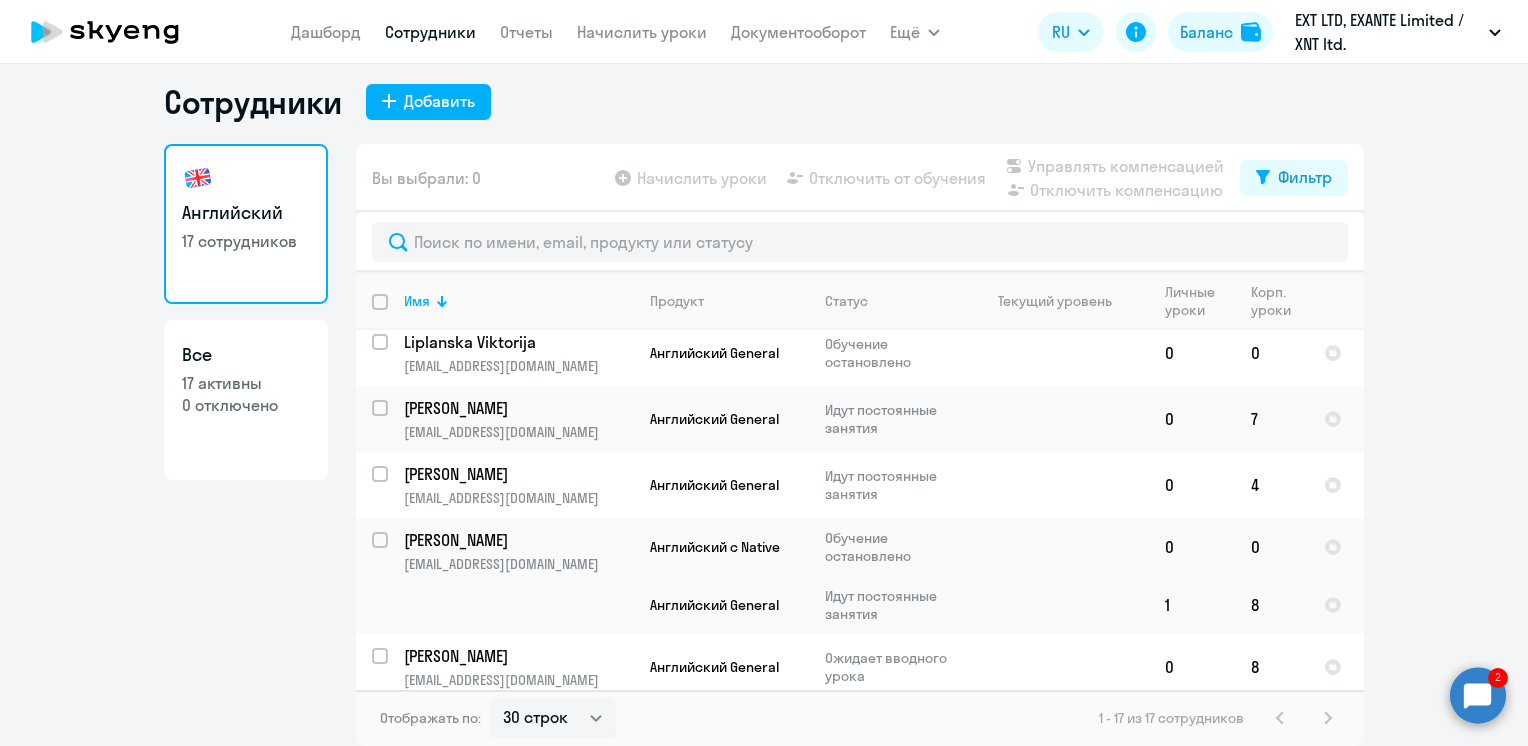 click on "Сотрудники
Добавить   Английский   17 сотрудников  Все  17 активны   0 отключено   Вы выбрали: 0
Начислить уроки
Отключить от обучения
Управлять компенсацией
Отключить компенсацию
Фильтр
Имя   Продукт   Статус   Текущий уровень   Личные уроки   Корп. уроки  Мальгина [PERSON_NAME] [PERSON_NAME][EMAIL_ADDRESS][DOMAIN_NAME] [DEMOGRAPHIC_DATA] General Идут постоянные занятия A2 - Pre-Intermediate
1   1
[PERSON_NAME] [PERSON_NAME] [EMAIL_ADDRESS][DOMAIN_NAME] Английский General Идут постоянные занятия  0   1
[PERSON_NAME] [PERSON_NAME] [PERSON_NAME][EMAIL_ADDRESS][PERSON_NAME][DOMAIN_NAME] Английский General Идут постоянные занятия  0   5
Журавлева Римма [EMAIL_ADDRESS][DOMAIN_NAME]
0   4" 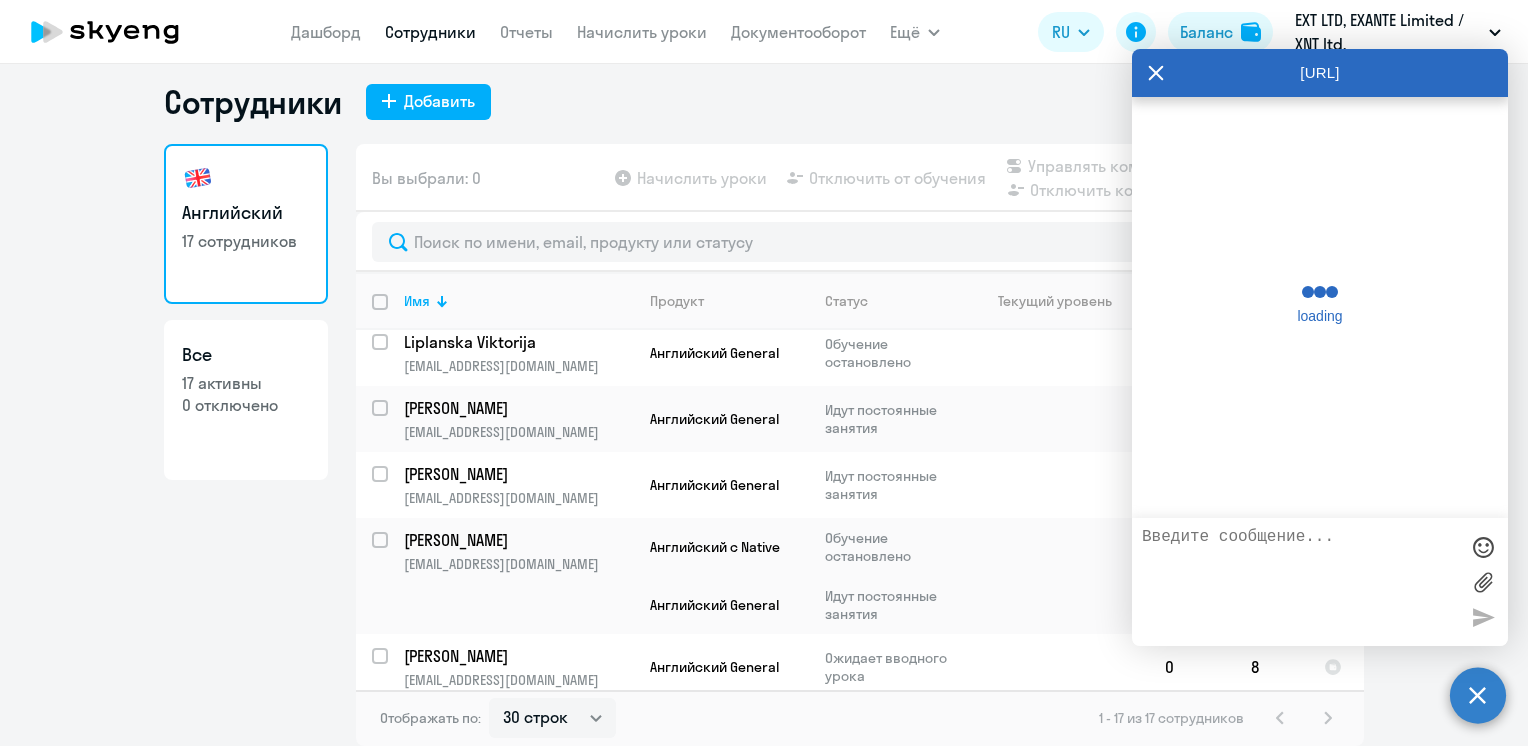 scroll, scrollTop: 421, scrollLeft: 0, axis: vertical 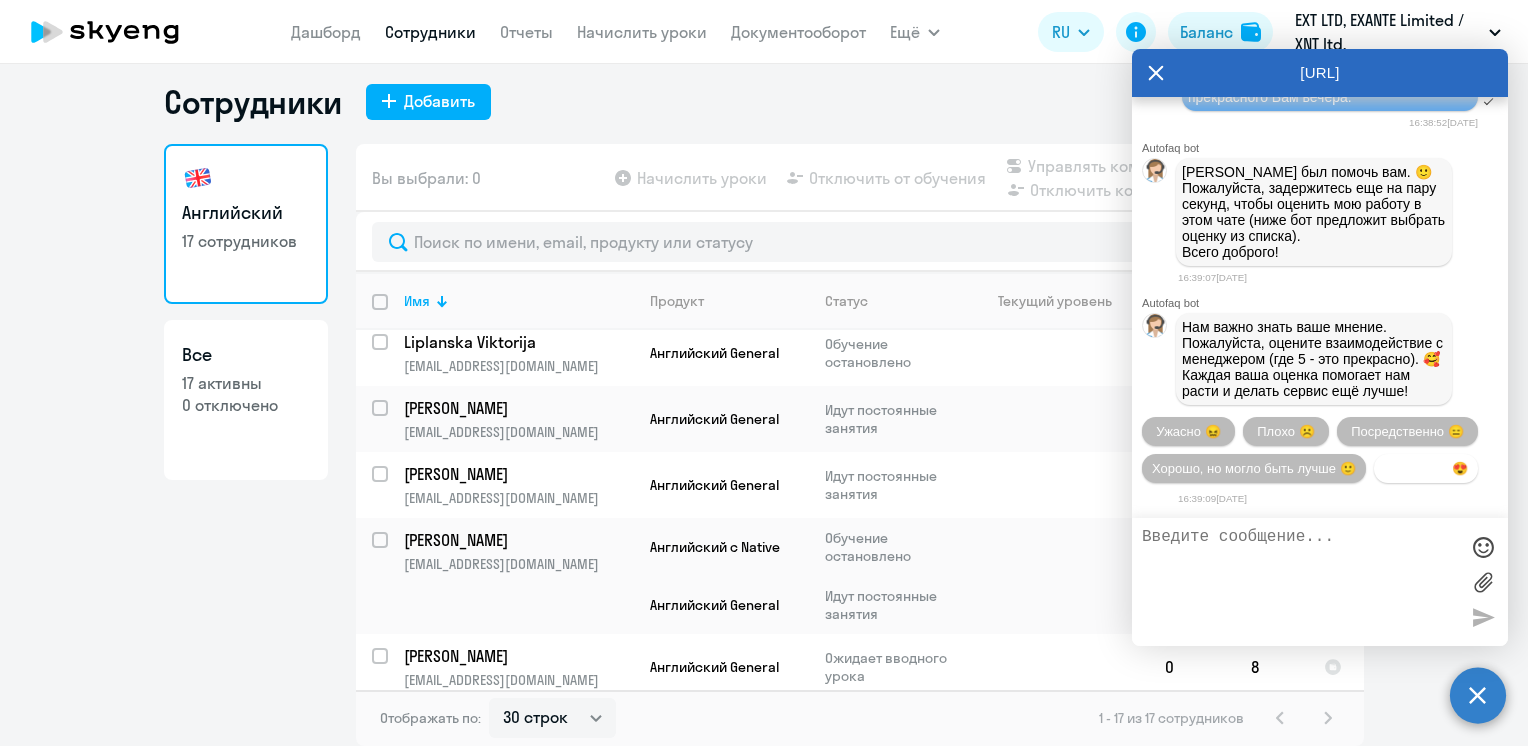 click on "Прекрасно 😍" at bounding box center (1426, 468) 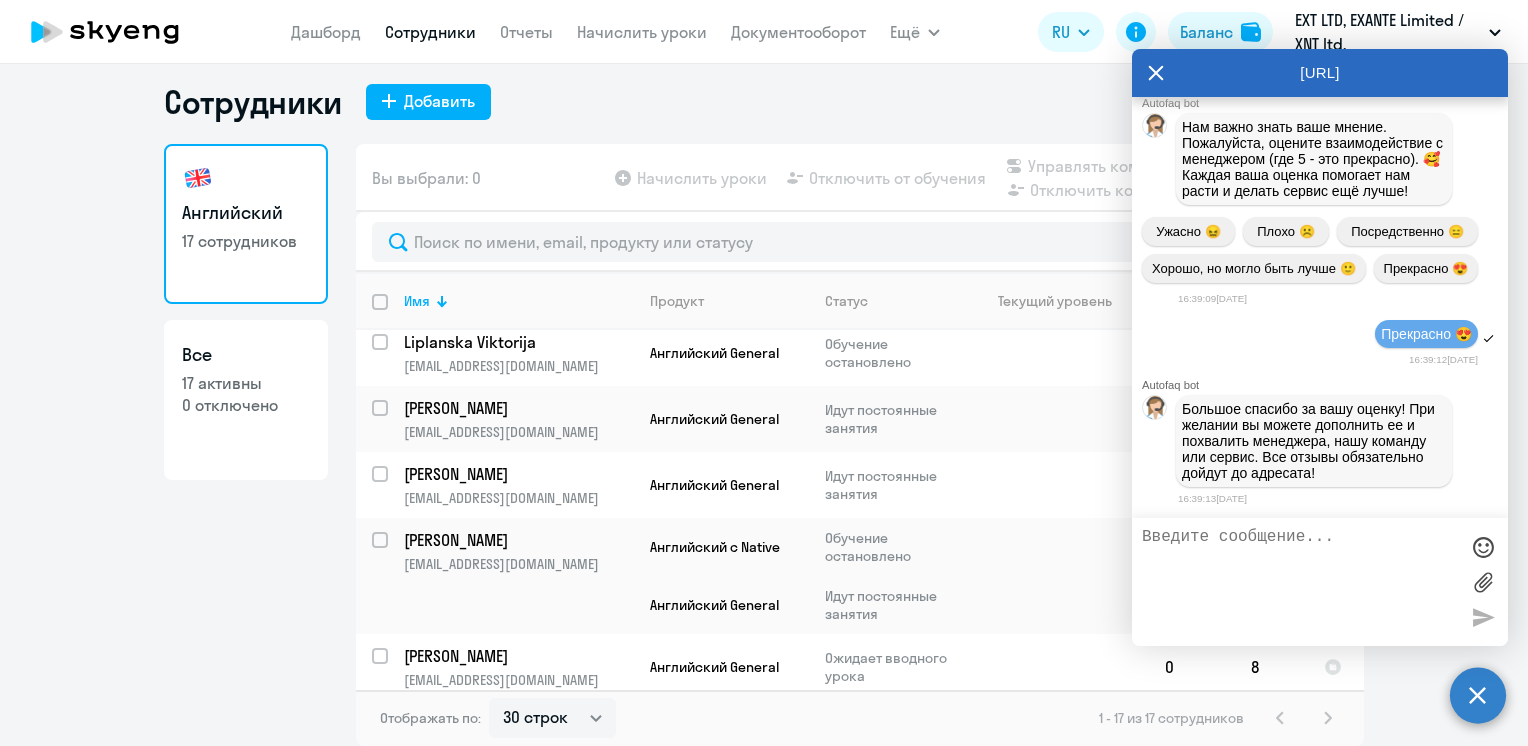 scroll, scrollTop: 35520, scrollLeft: 0, axis: vertical 